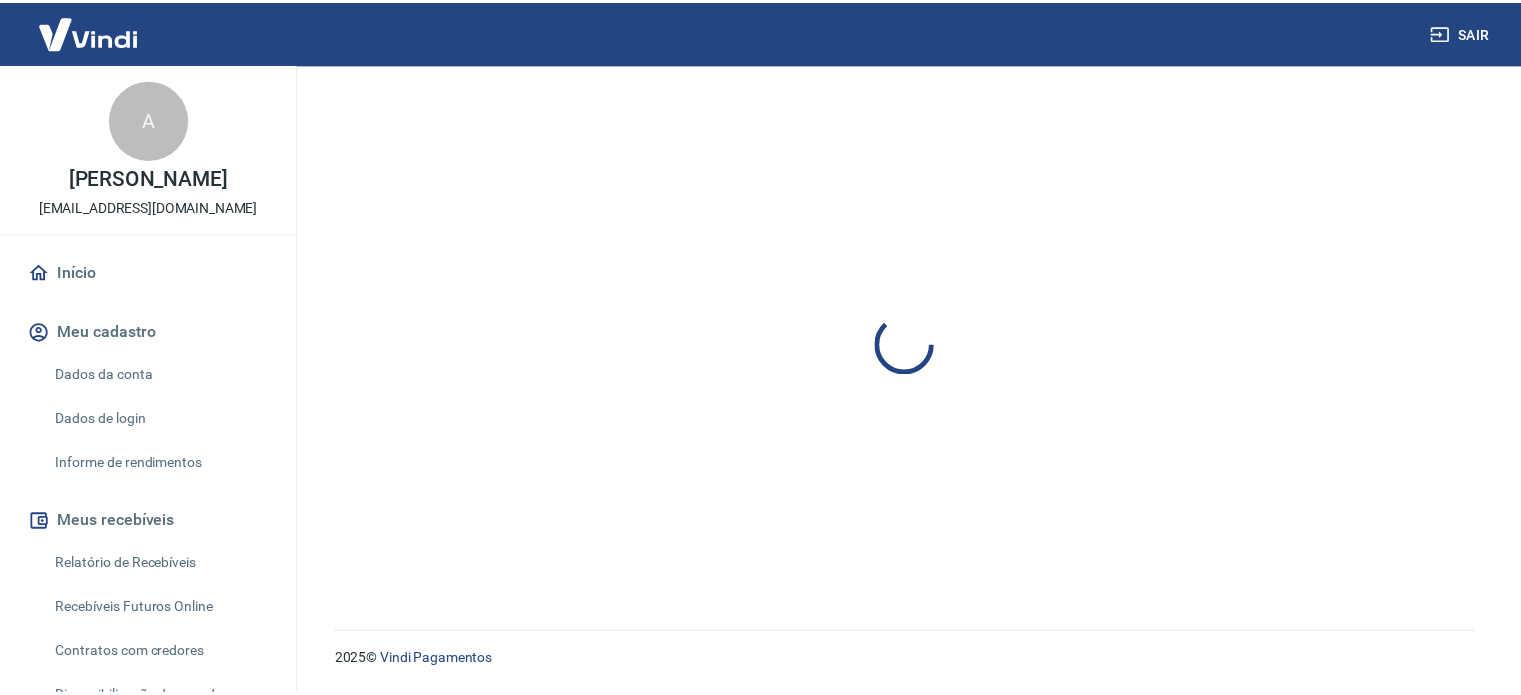 scroll, scrollTop: 0, scrollLeft: 0, axis: both 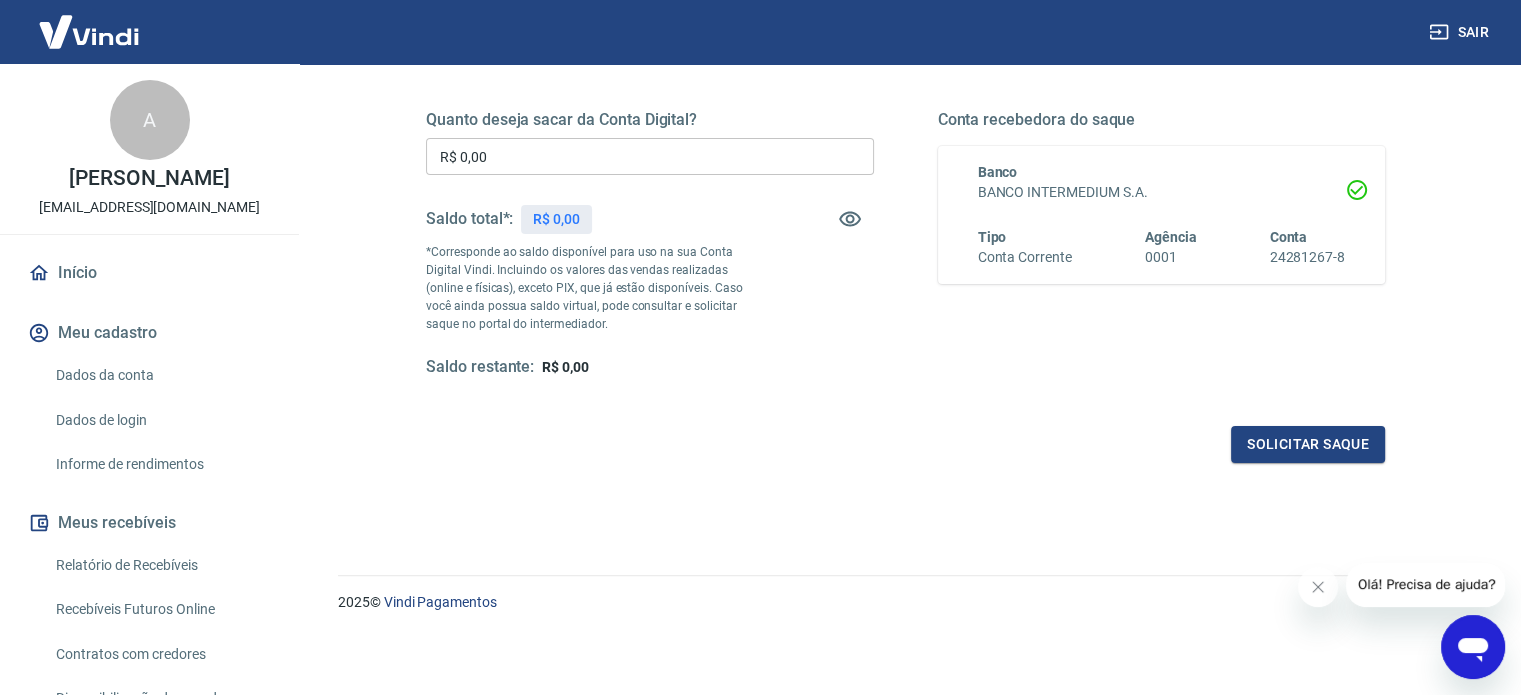 click on "2025  ©   Vindi Pagamentos" at bounding box center [905, 602] 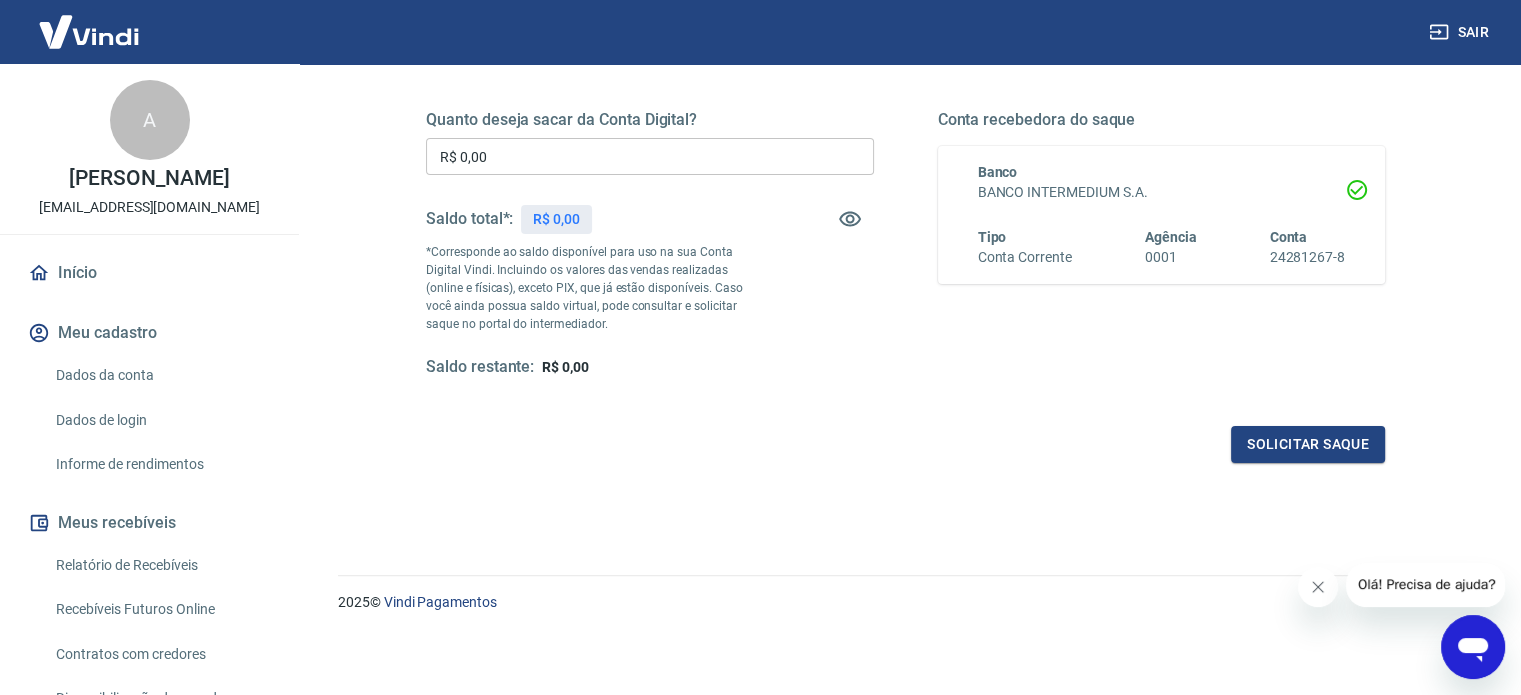 click 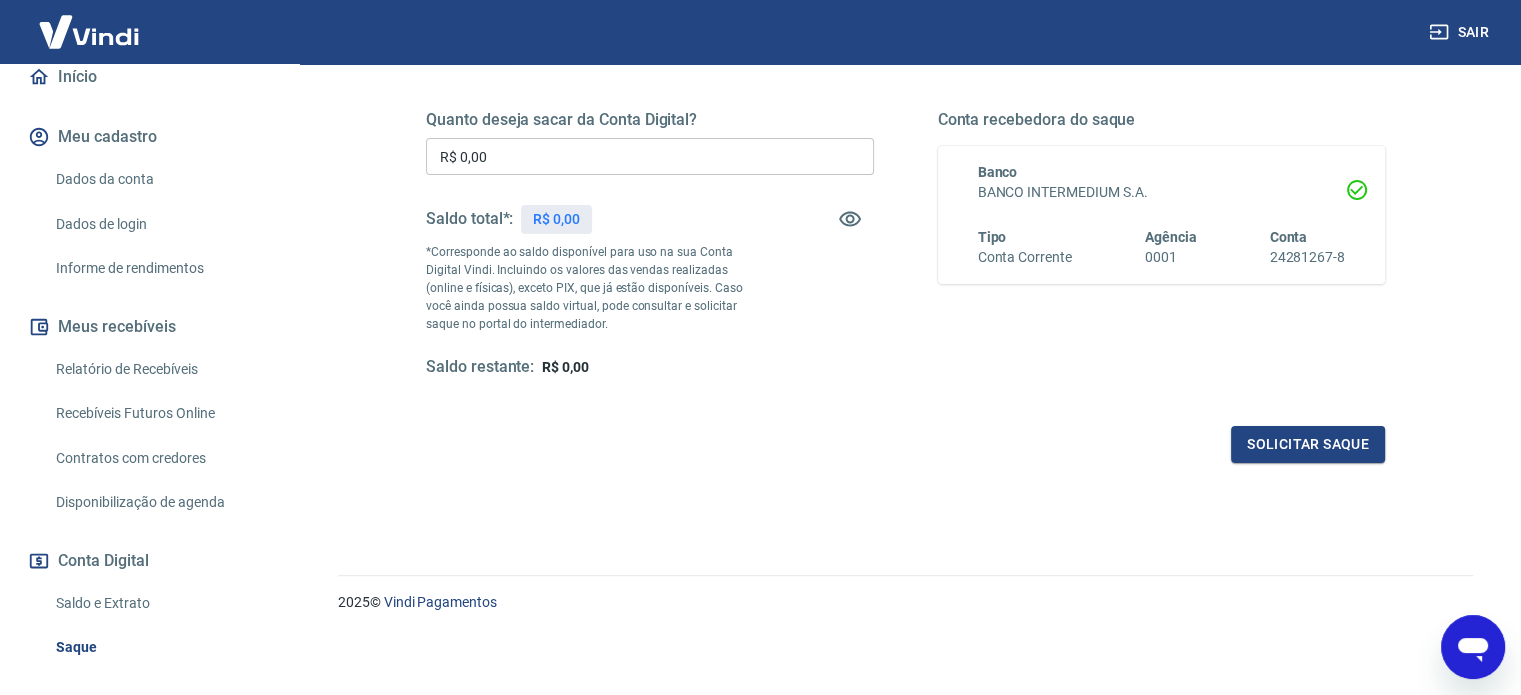 scroll, scrollTop: 200, scrollLeft: 0, axis: vertical 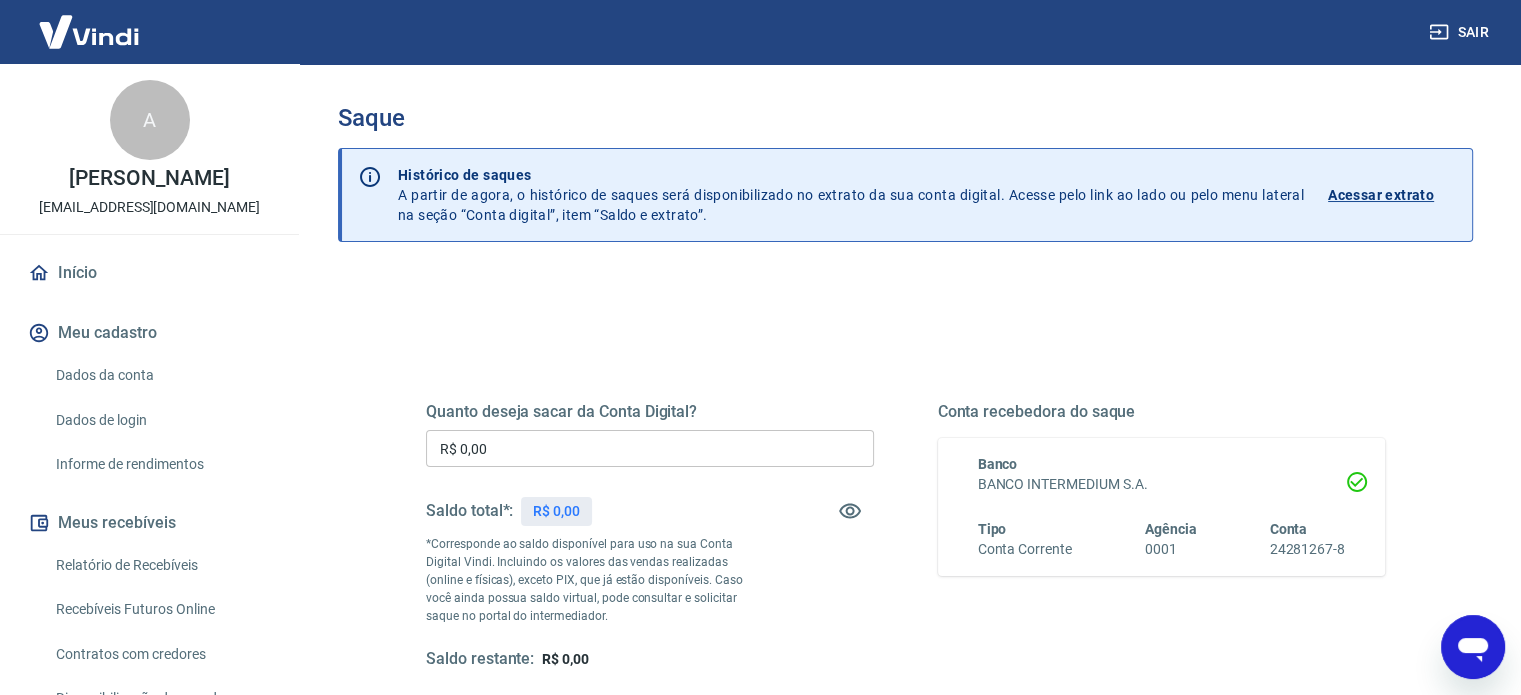 click on "Quanto deseja sacar da Conta Digital? R$ 0,00 ​ Saldo total*: R$ 0,00 *Corresponde ao saldo disponível para uso na sua Conta Digital Vindi. Incluindo os valores das vendas realizadas (online e físicas), exceto PIX, que já estão disponíveis. Caso você ainda possua saldo virtual, pode consultar e solicitar saque no portal do intermediador. Saldo restante: R$ 0,00 Conta recebedora do saque Banco BANCO INTERMEDIUM S.A. Tipo Conta Corrente Agência 0001 Conta 24281267-8 Solicitar saque" at bounding box center (905, 631) 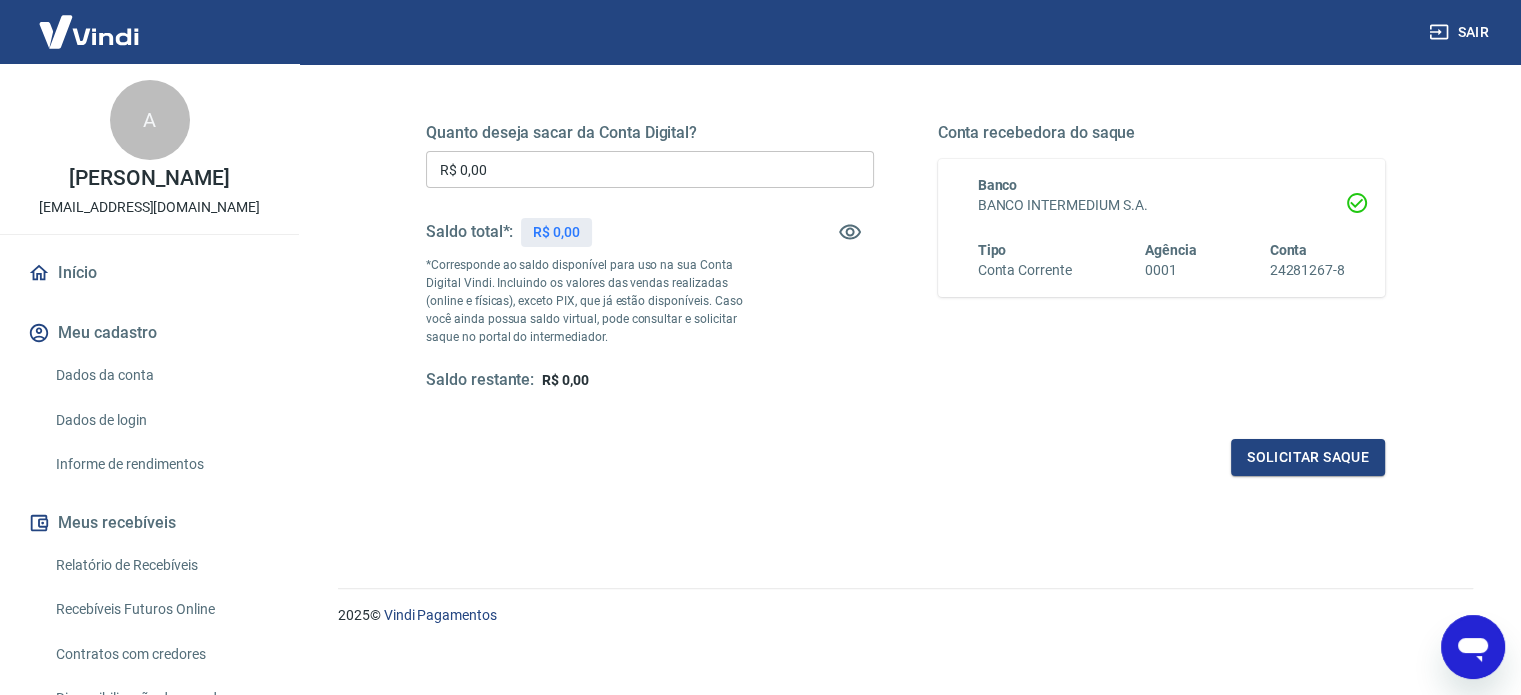 scroll, scrollTop: 292, scrollLeft: 0, axis: vertical 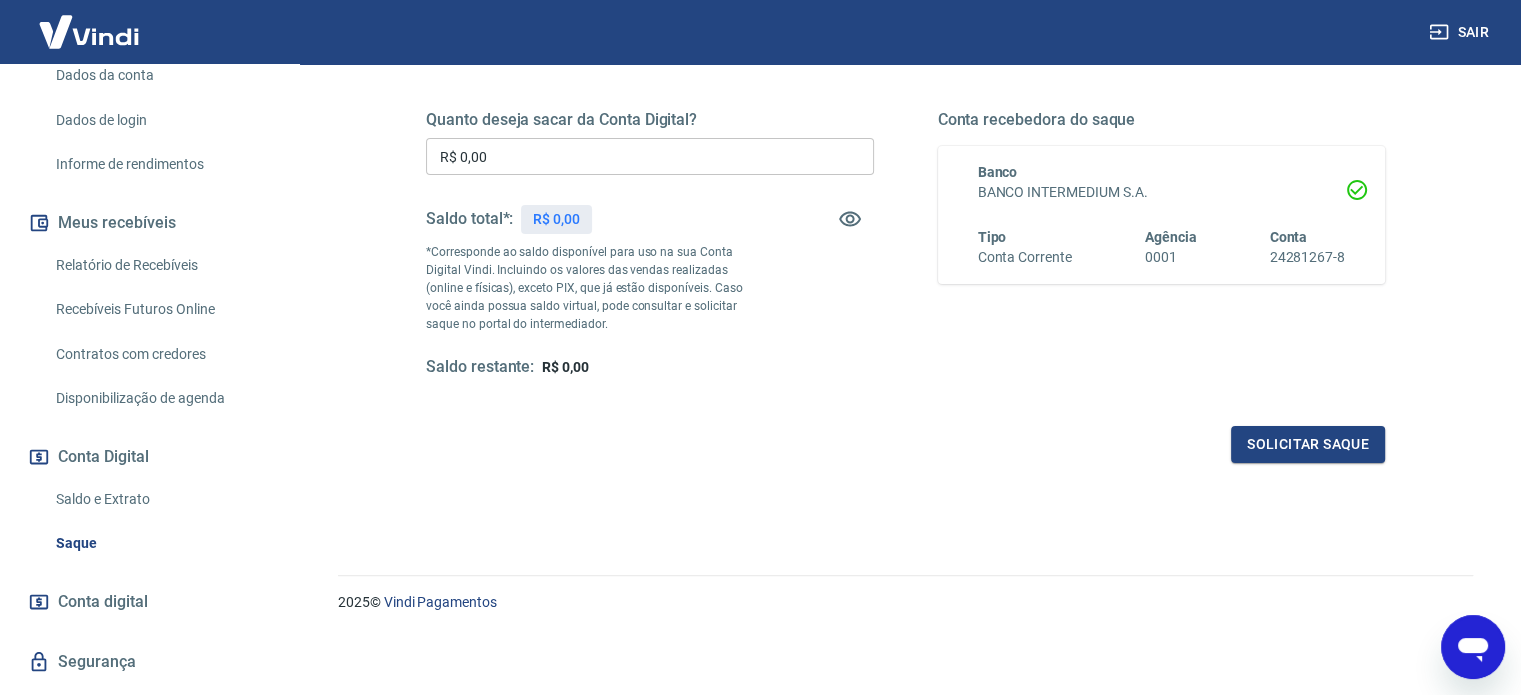 click on "Relatório de Recebíveis" at bounding box center (161, 265) 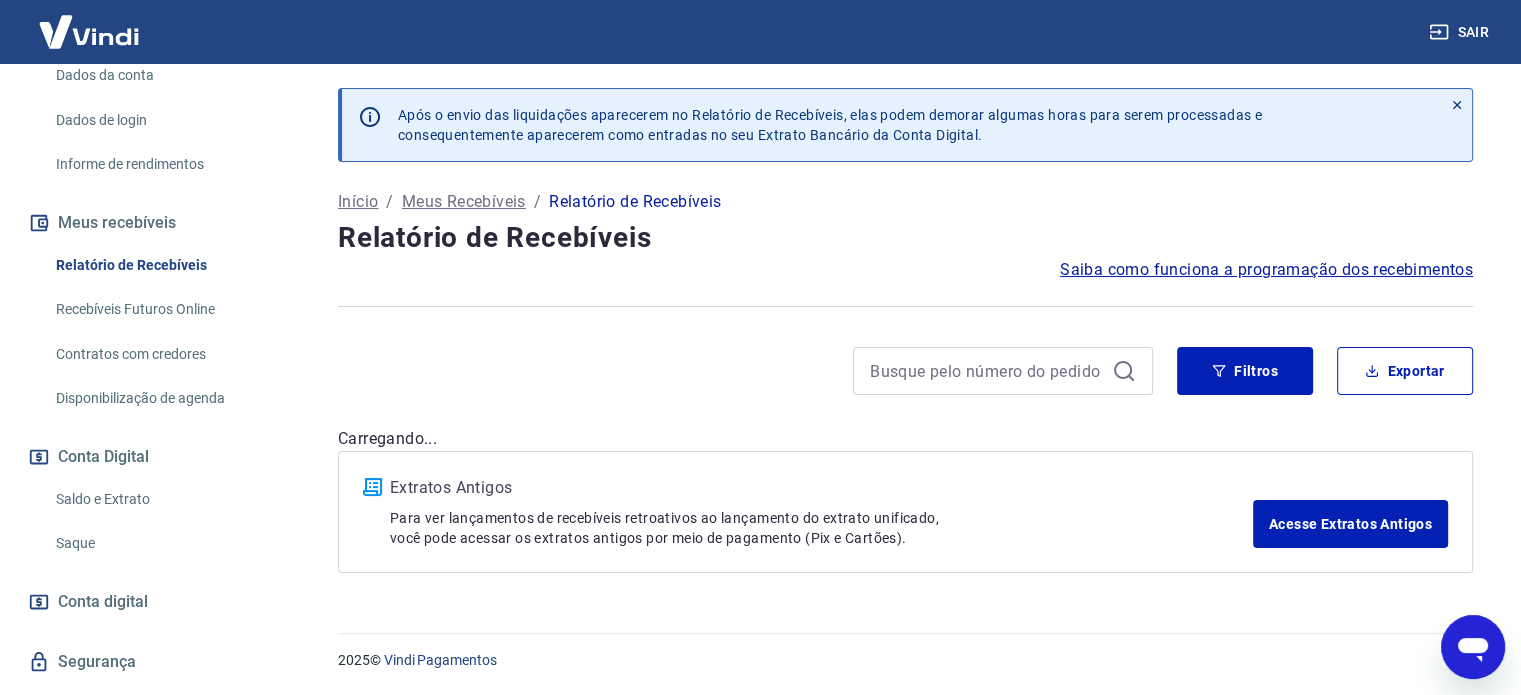scroll, scrollTop: 0, scrollLeft: 0, axis: both 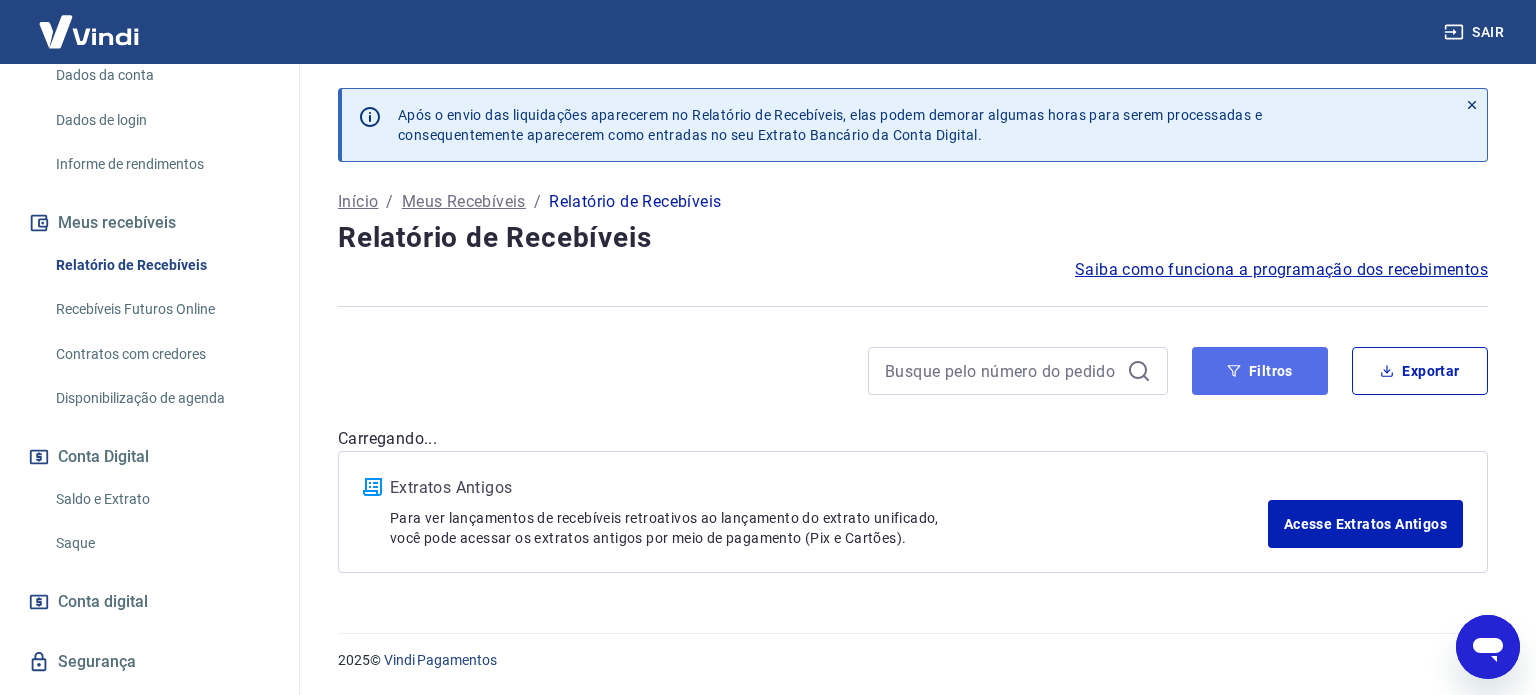 click on "Filtros" at bounding box center (1260, 371) 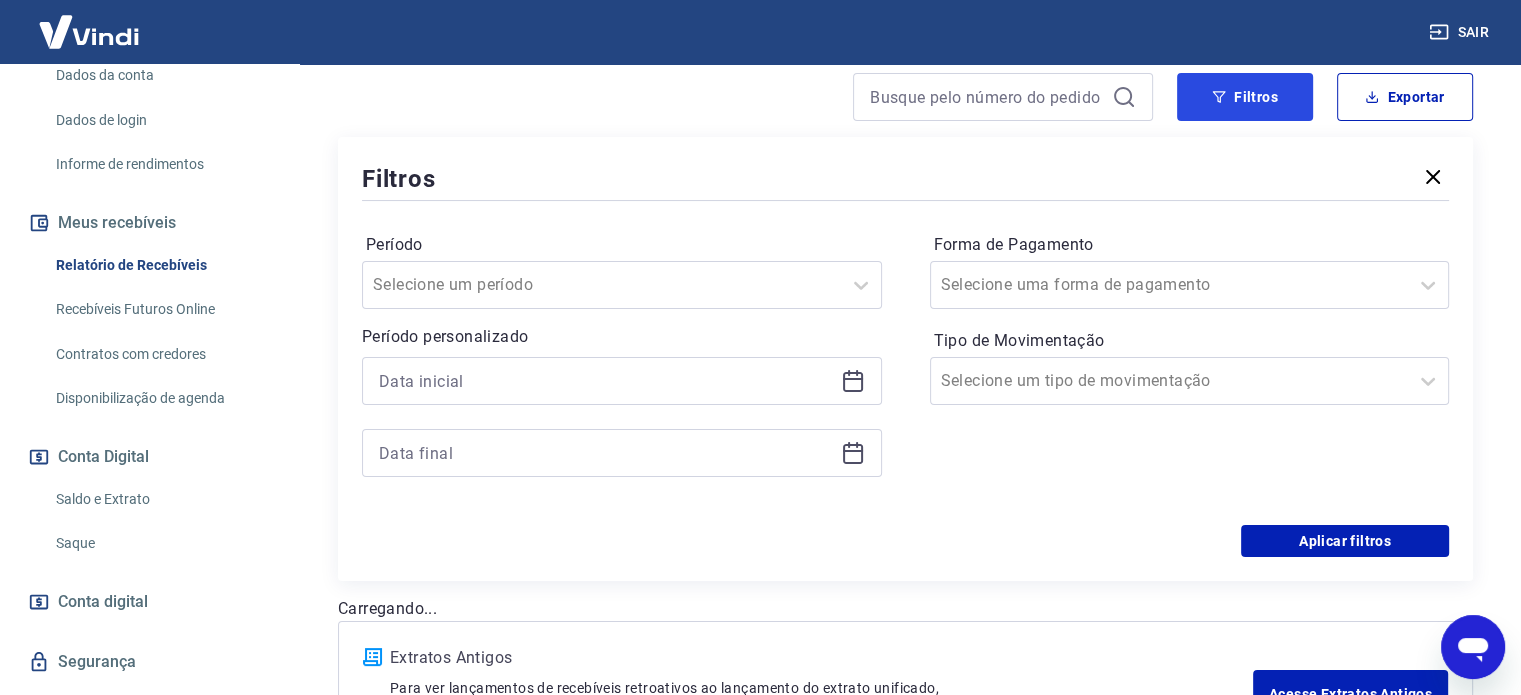 scroll, scrollTop: 400, scrollLeft: 0, axis: vertical 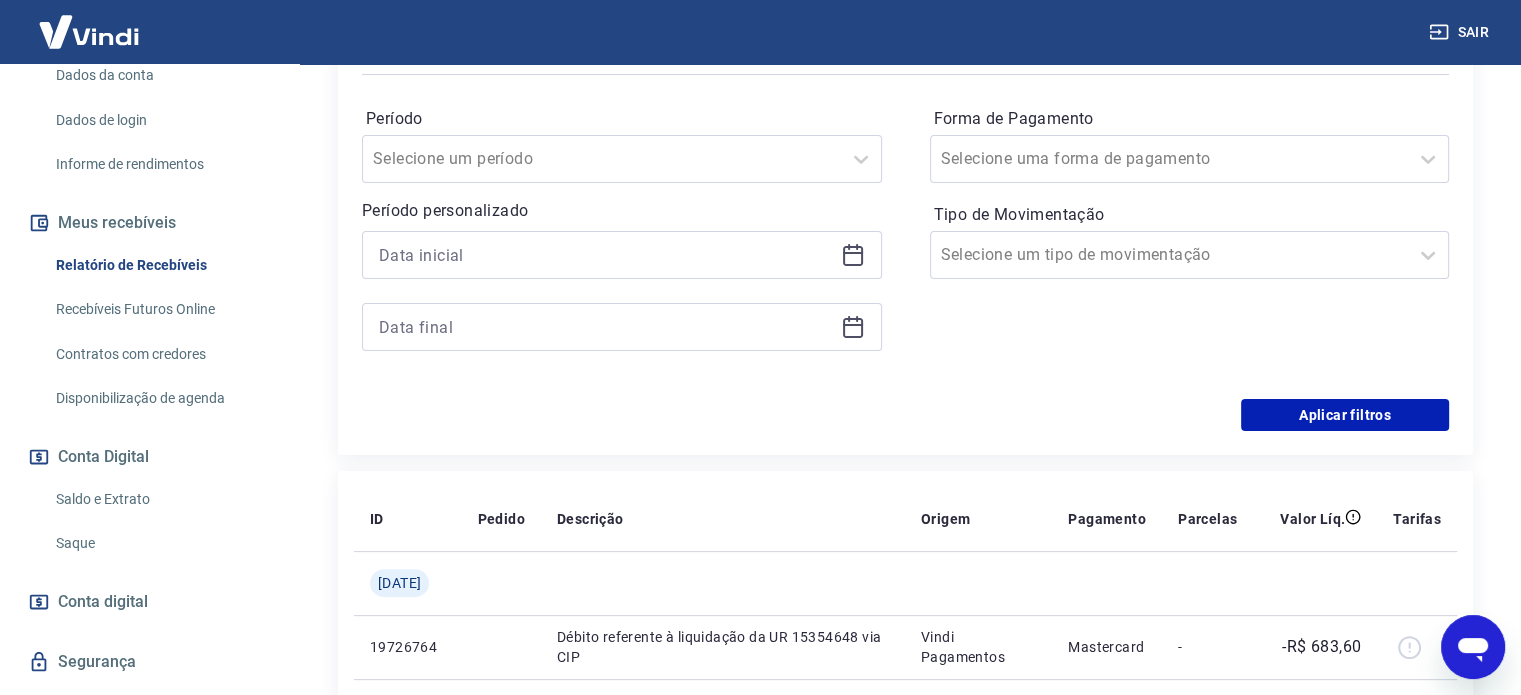 click on "Período personalizado" at bounding box center [622, 275] 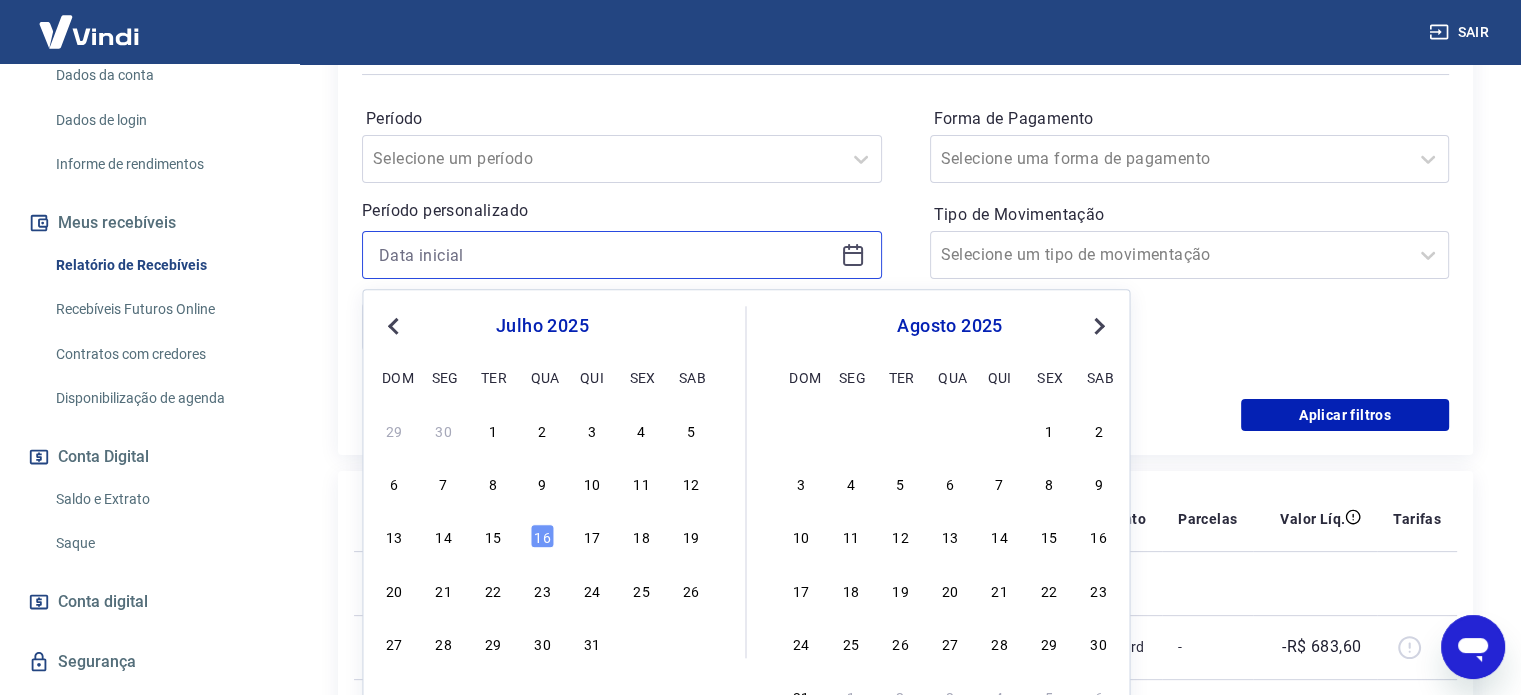 click at bounding box center [606, 255] 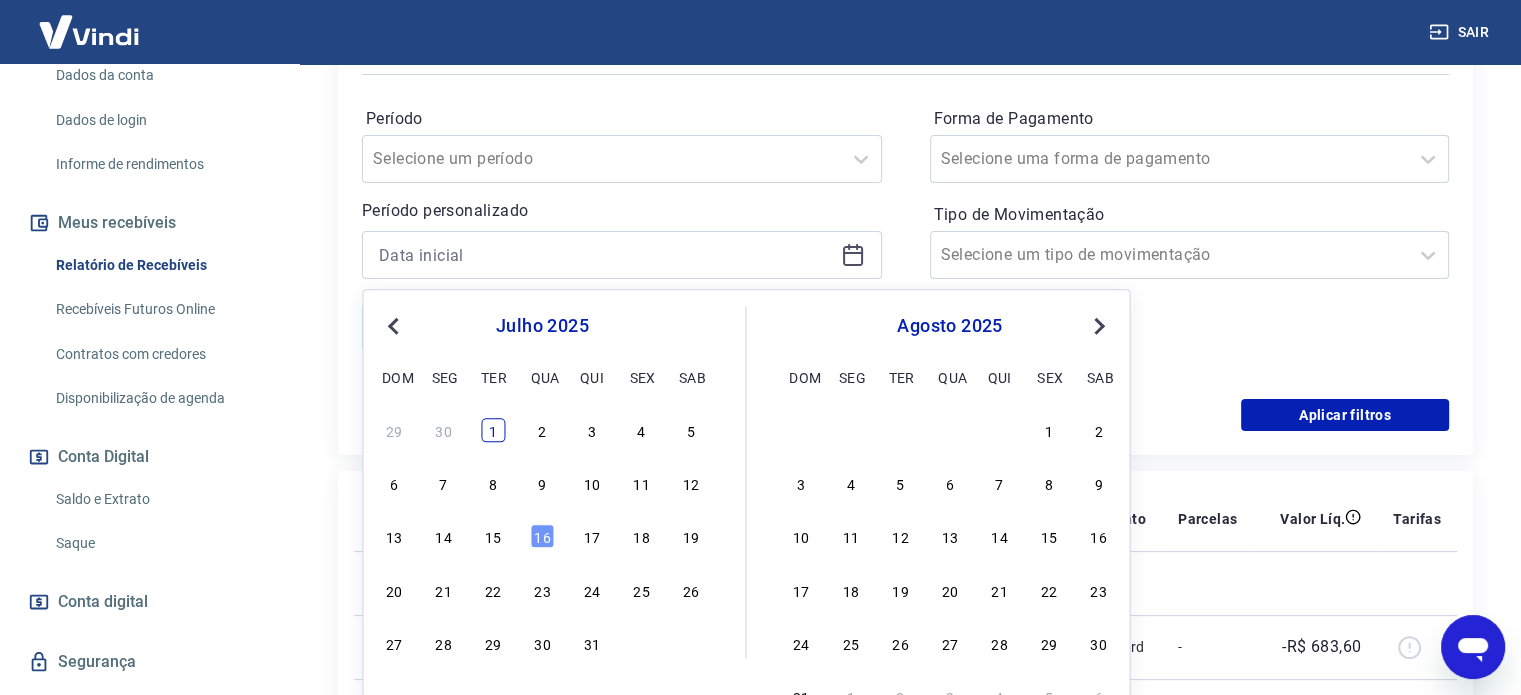 click on "1" at bounding box center [493, 430] 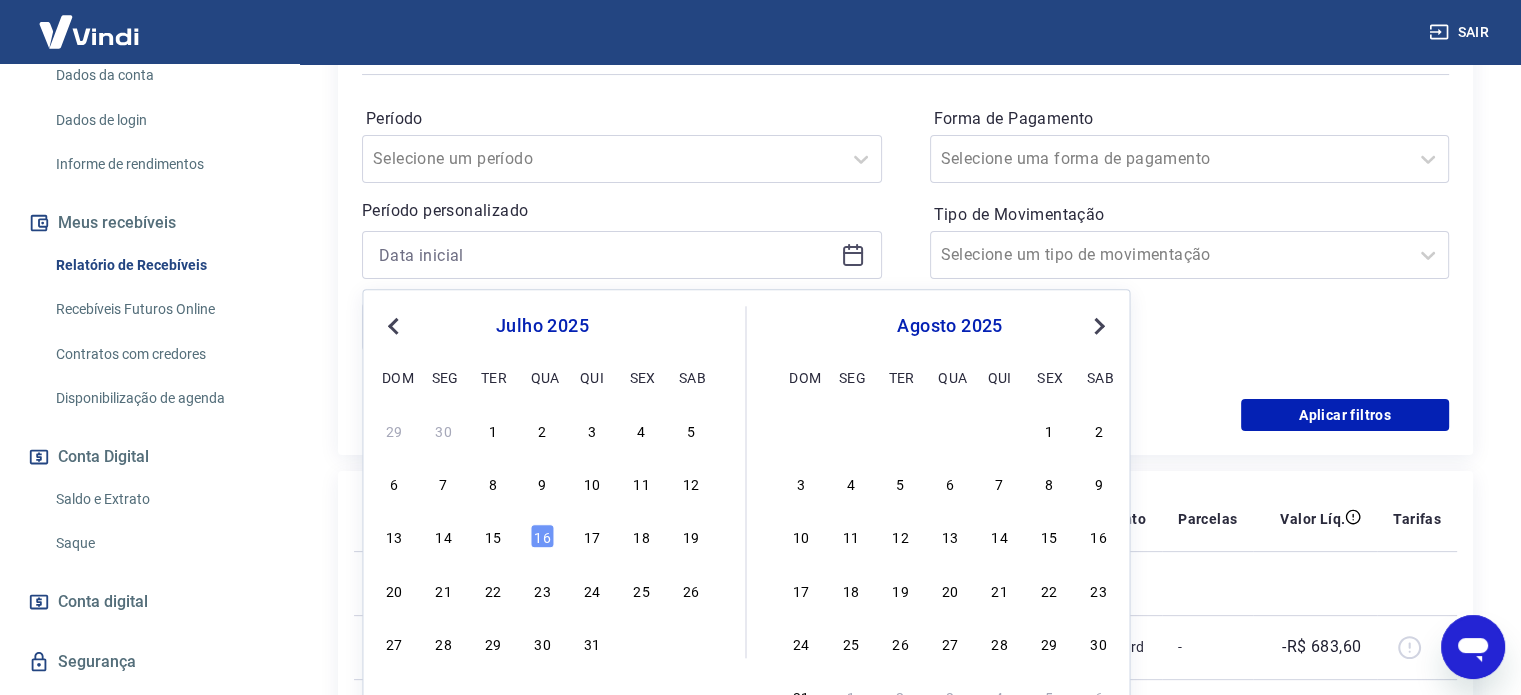 type on "[DATE]" 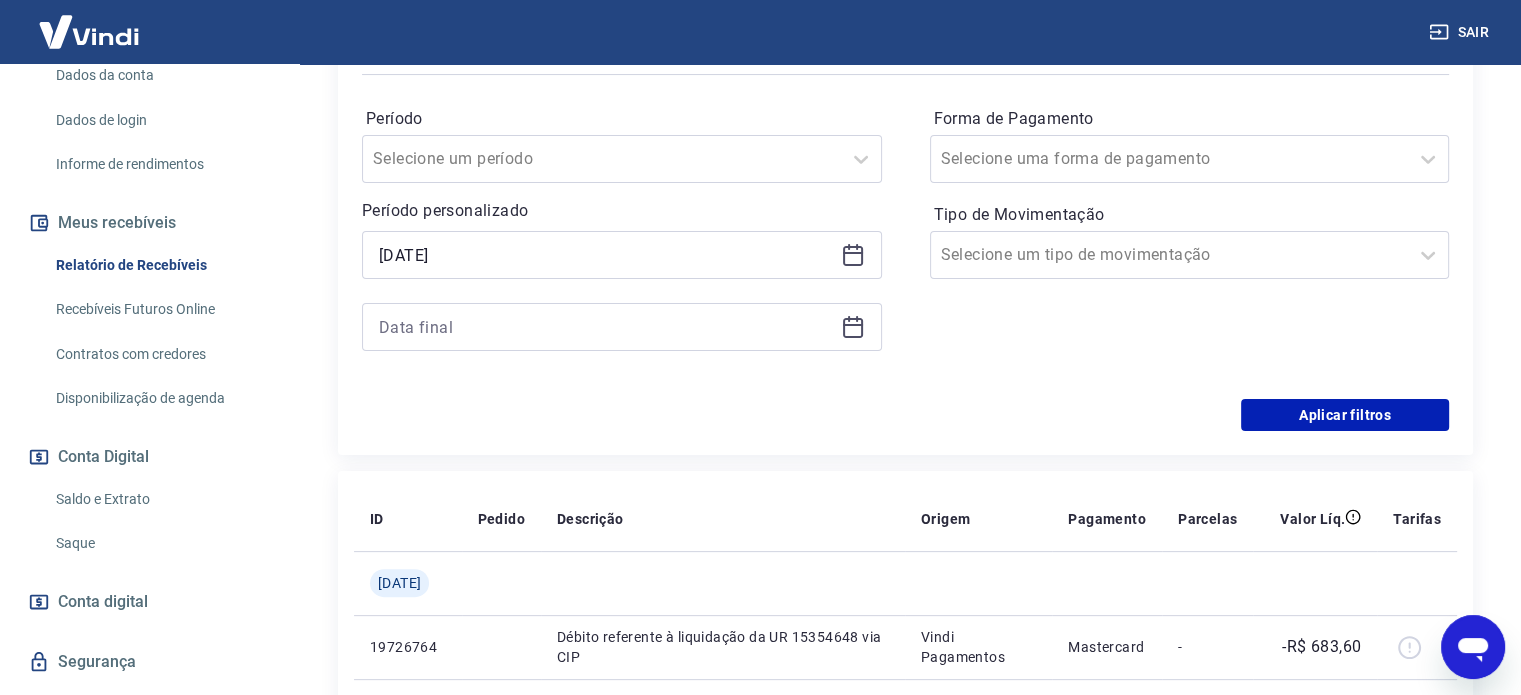 click at bounding box center [622, 327] 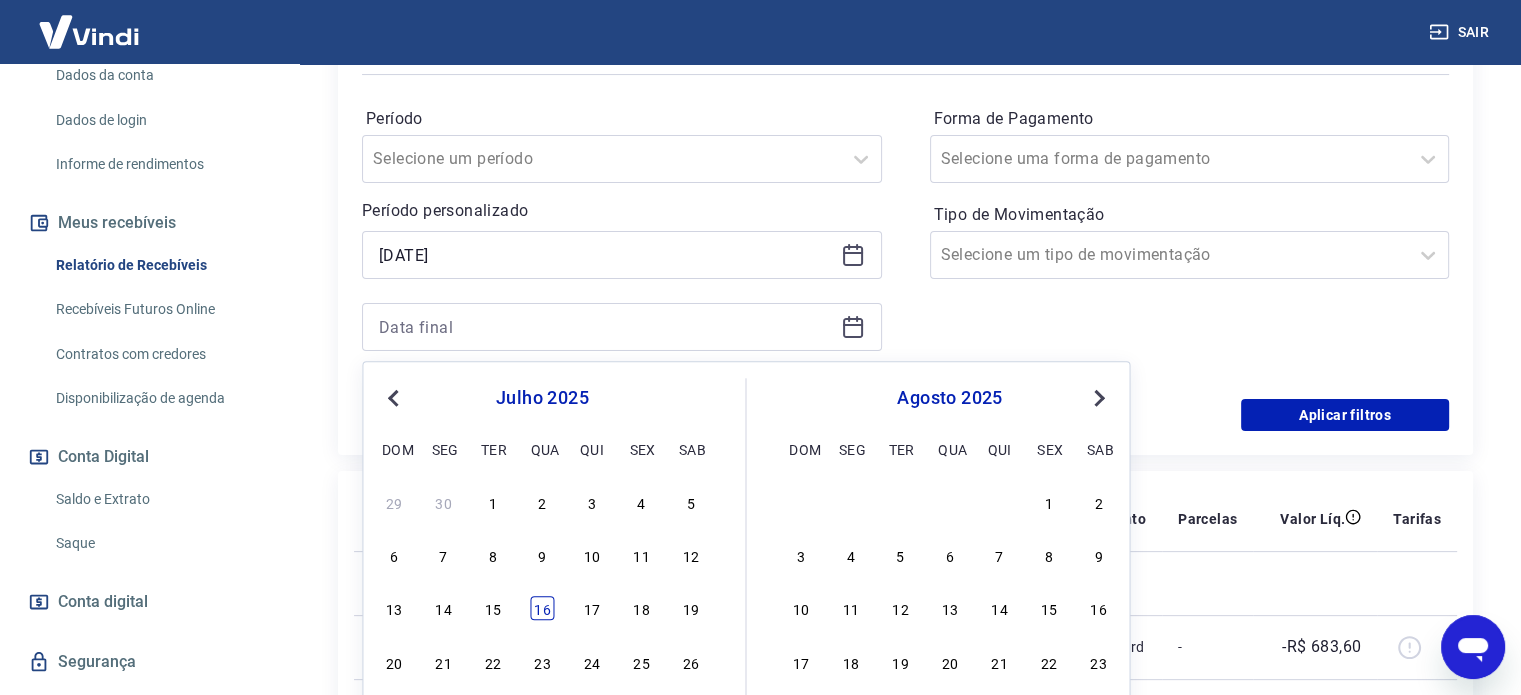 click on "16" at bounding box center [542, 609] 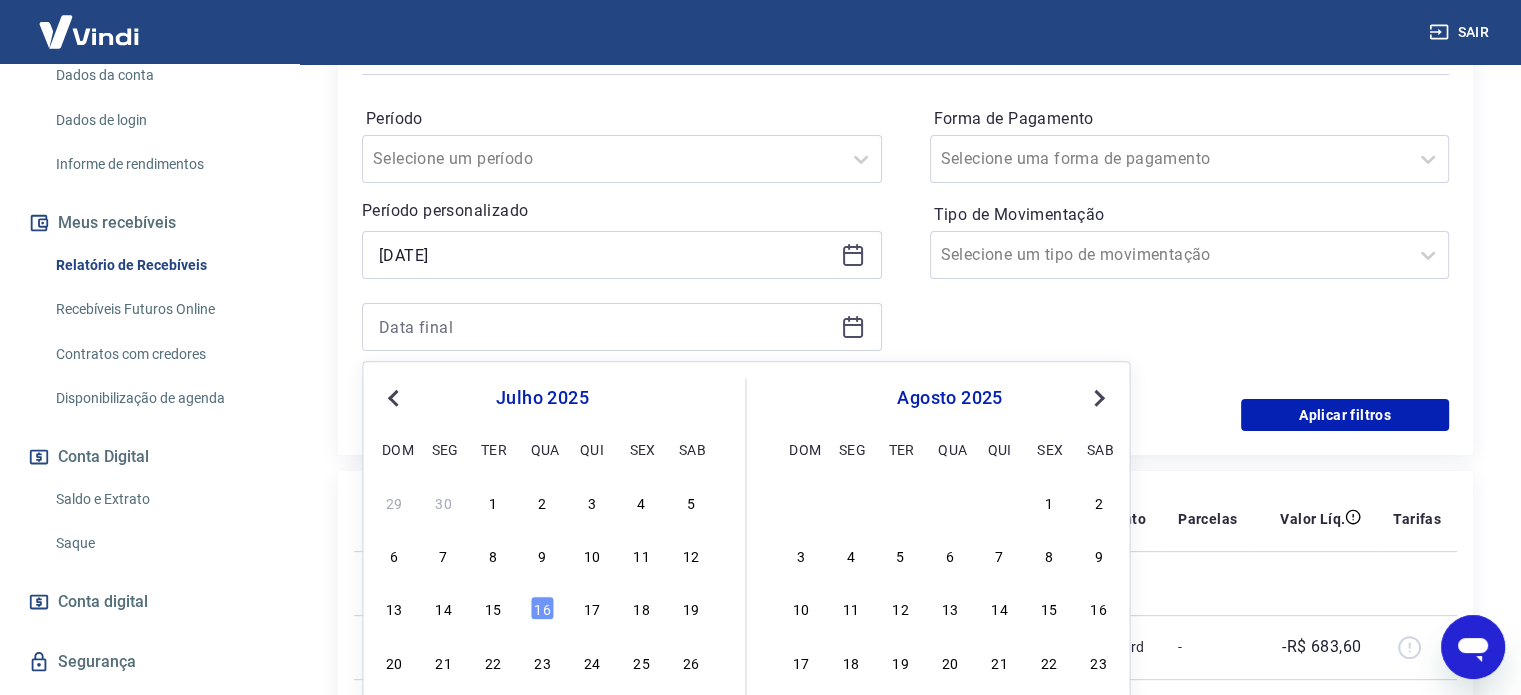 type on "[DATE]" 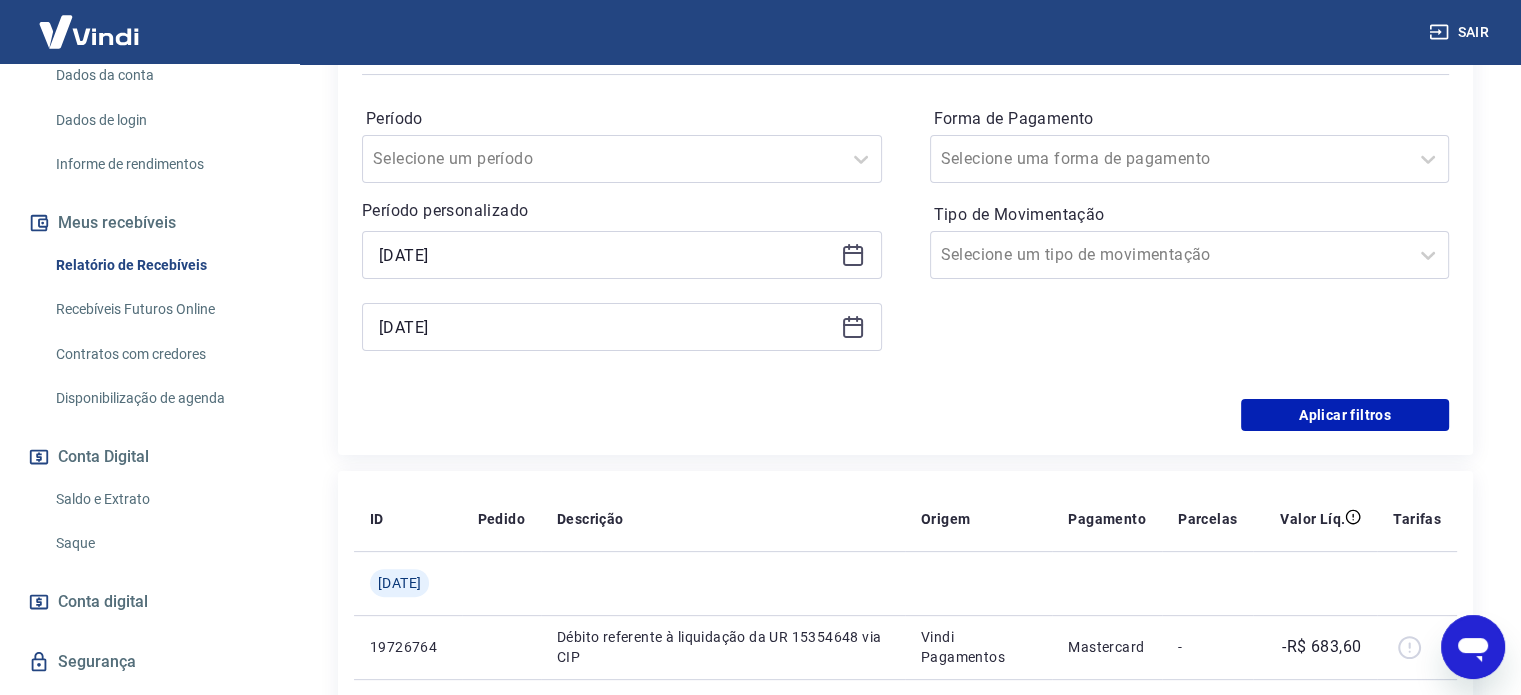 click on "Forma de Pagamento Selecione uma forma de pagamento Tipo de Movimentação Selecione um tipo de movimentação" at bounding box center (1190, 239) 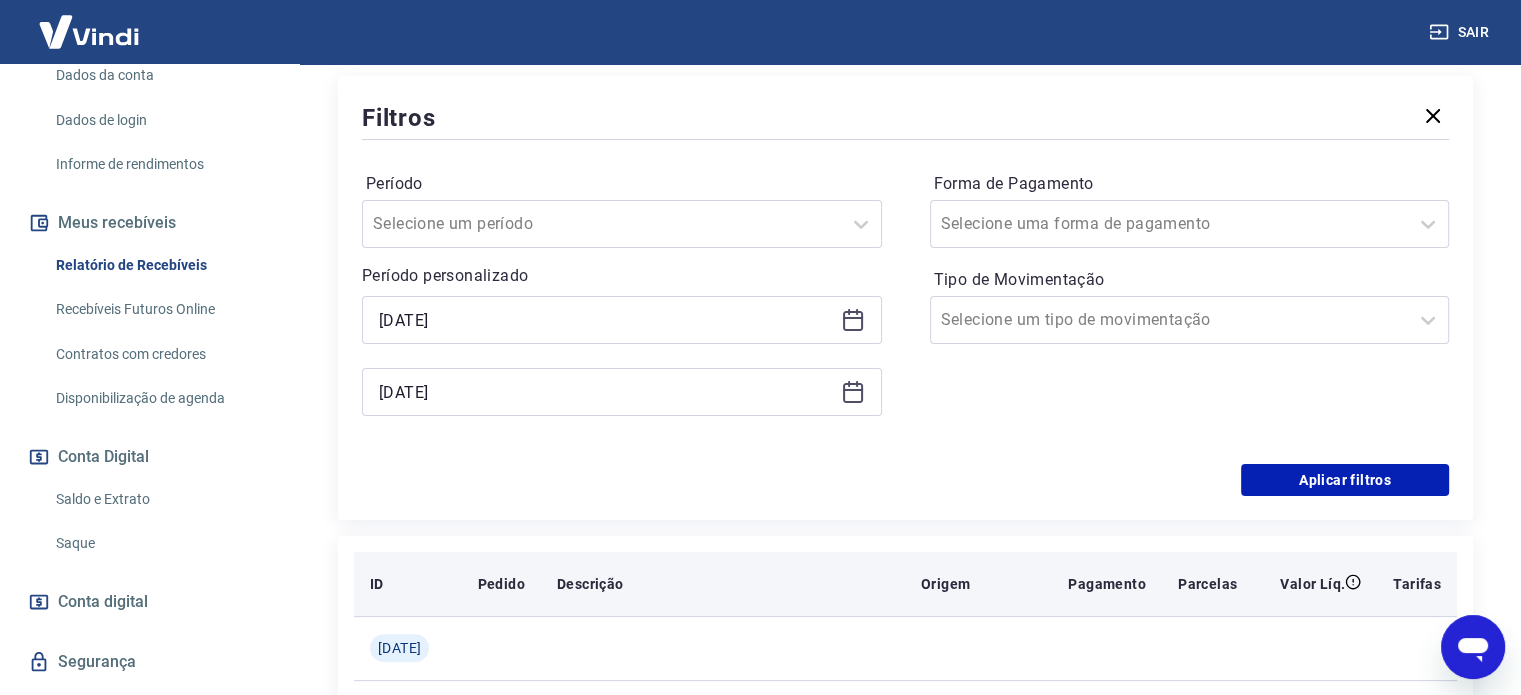 scroll, scrollTop: 500, scrollLeft: 0, axis: vertical 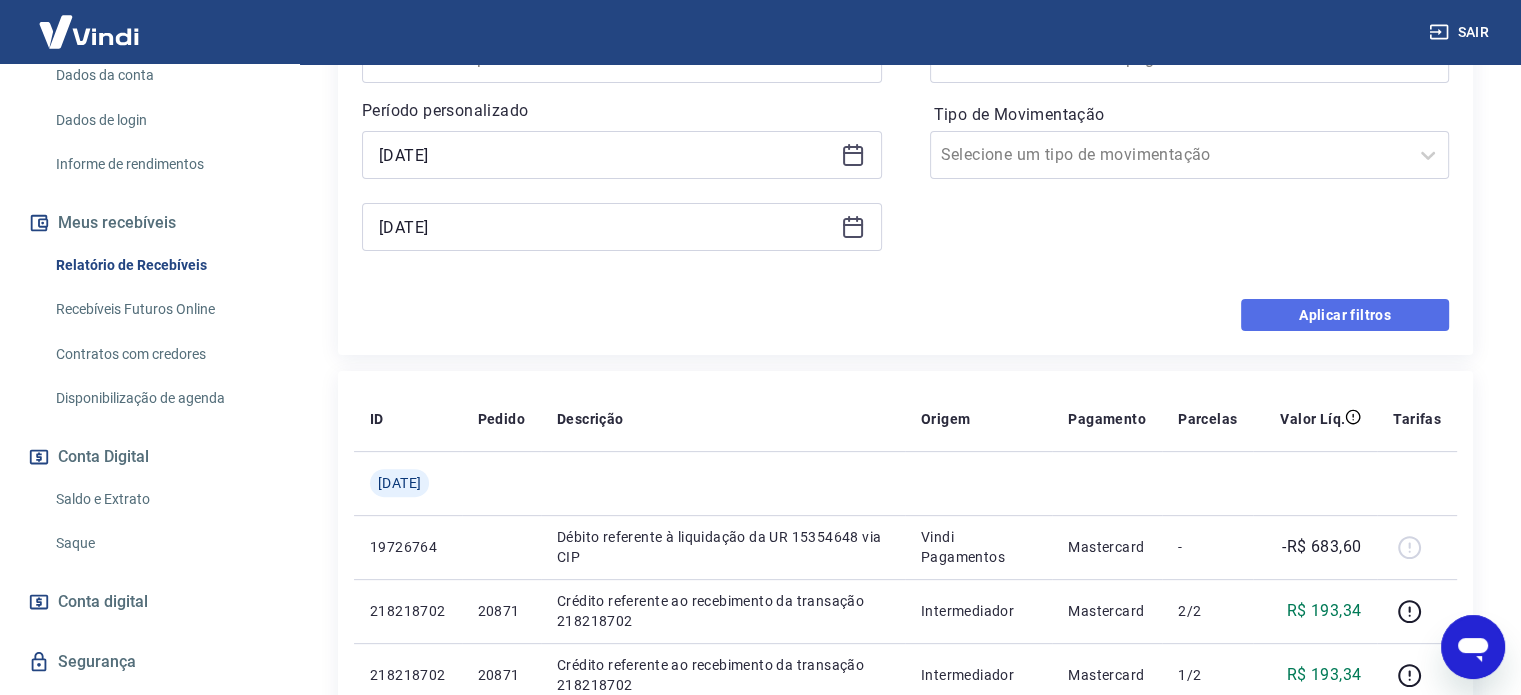 click on "Aplicar filtros" at bounding box center [1345, 315] 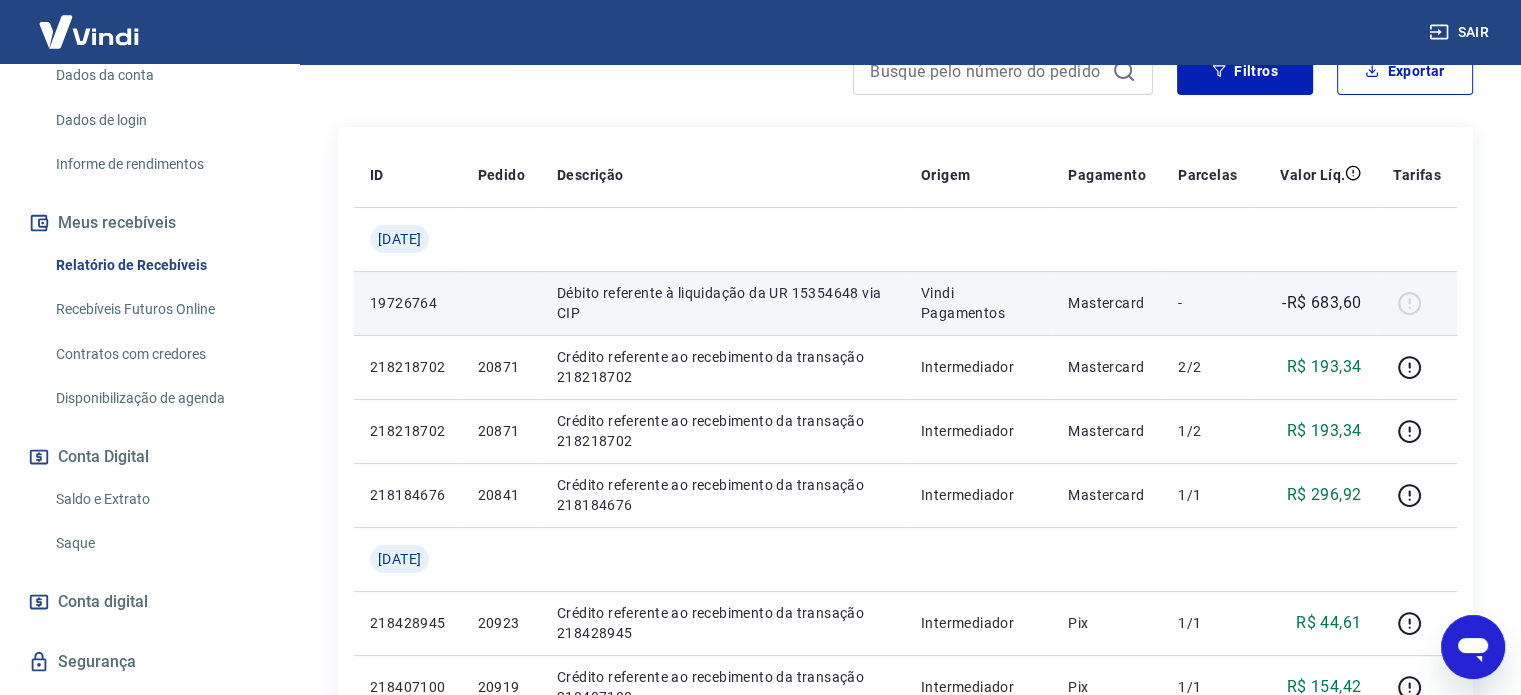 scroll, scrollTop: 100, scrollLeft: 0, axis: vertical 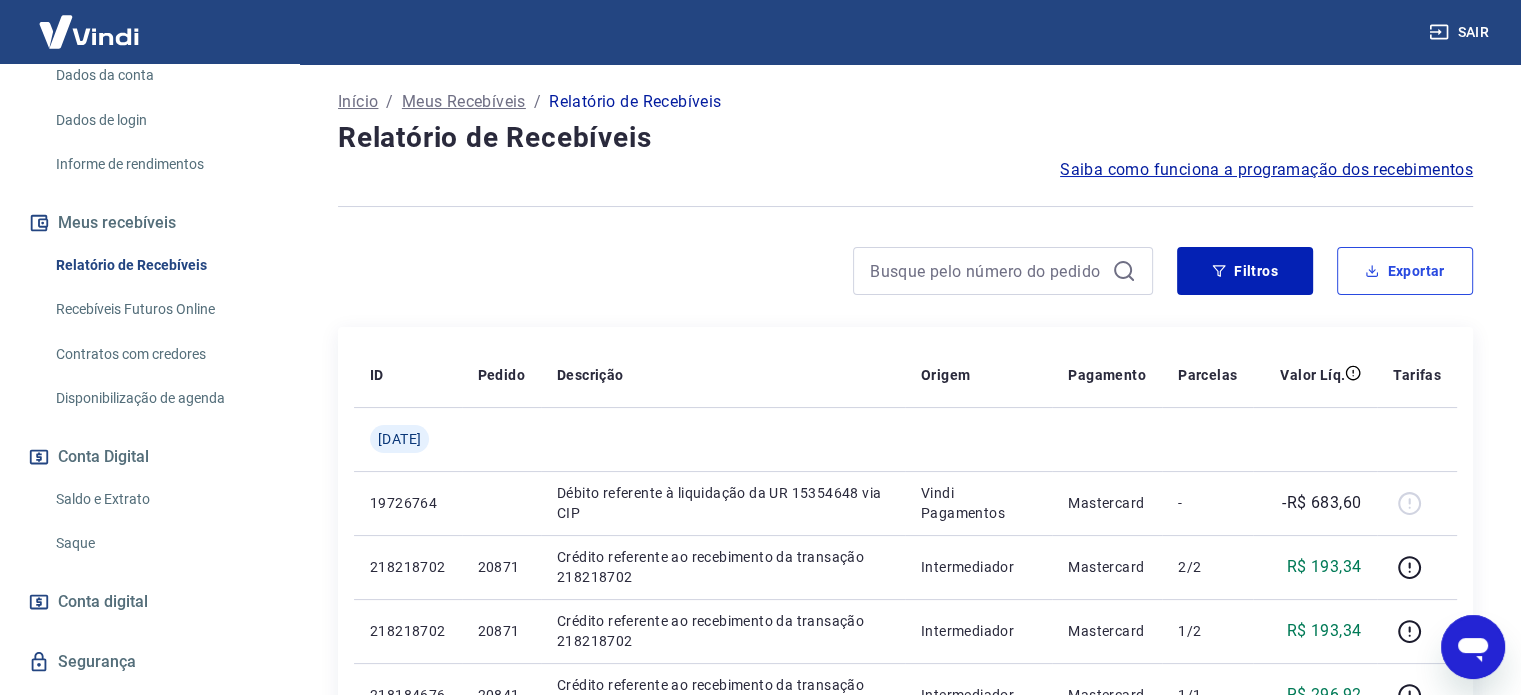 click on "Exportar" at bounding box center [1405, 271] 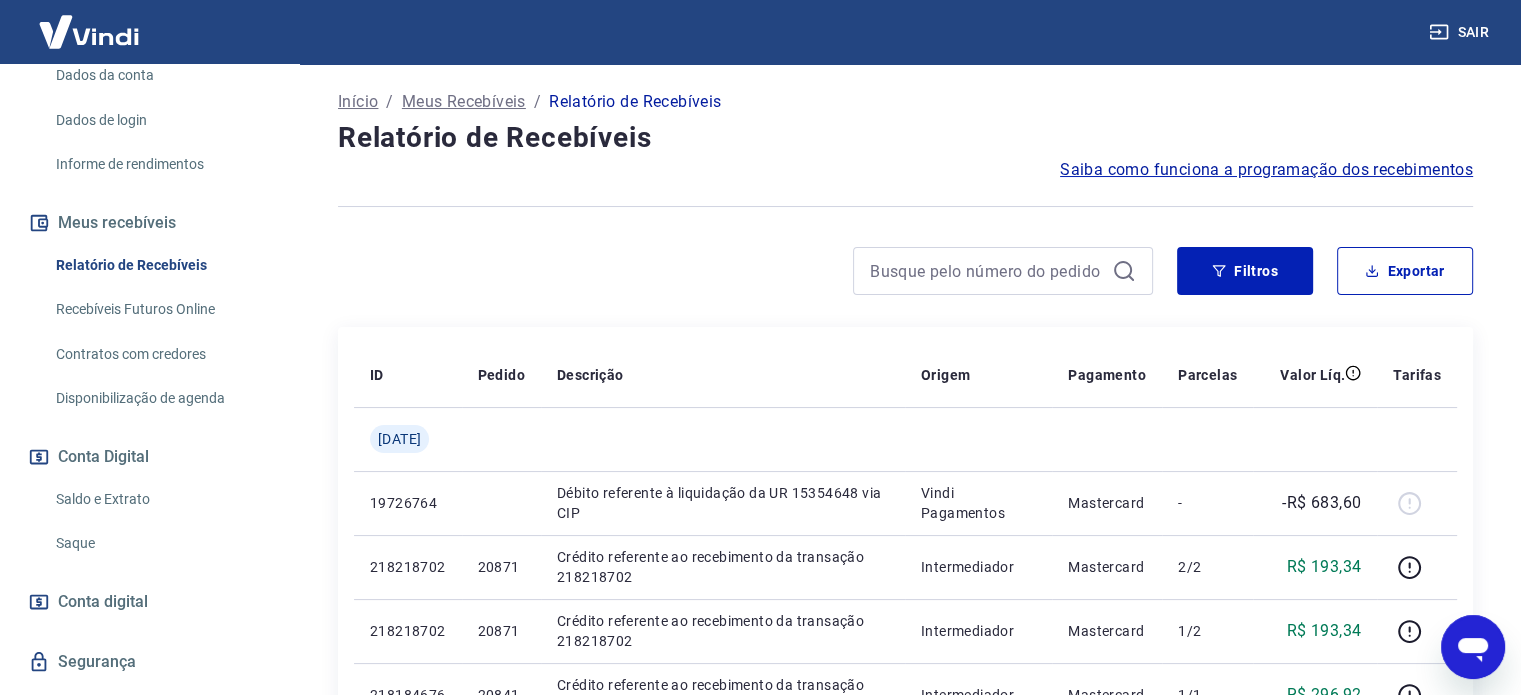 type on "[DATE]" 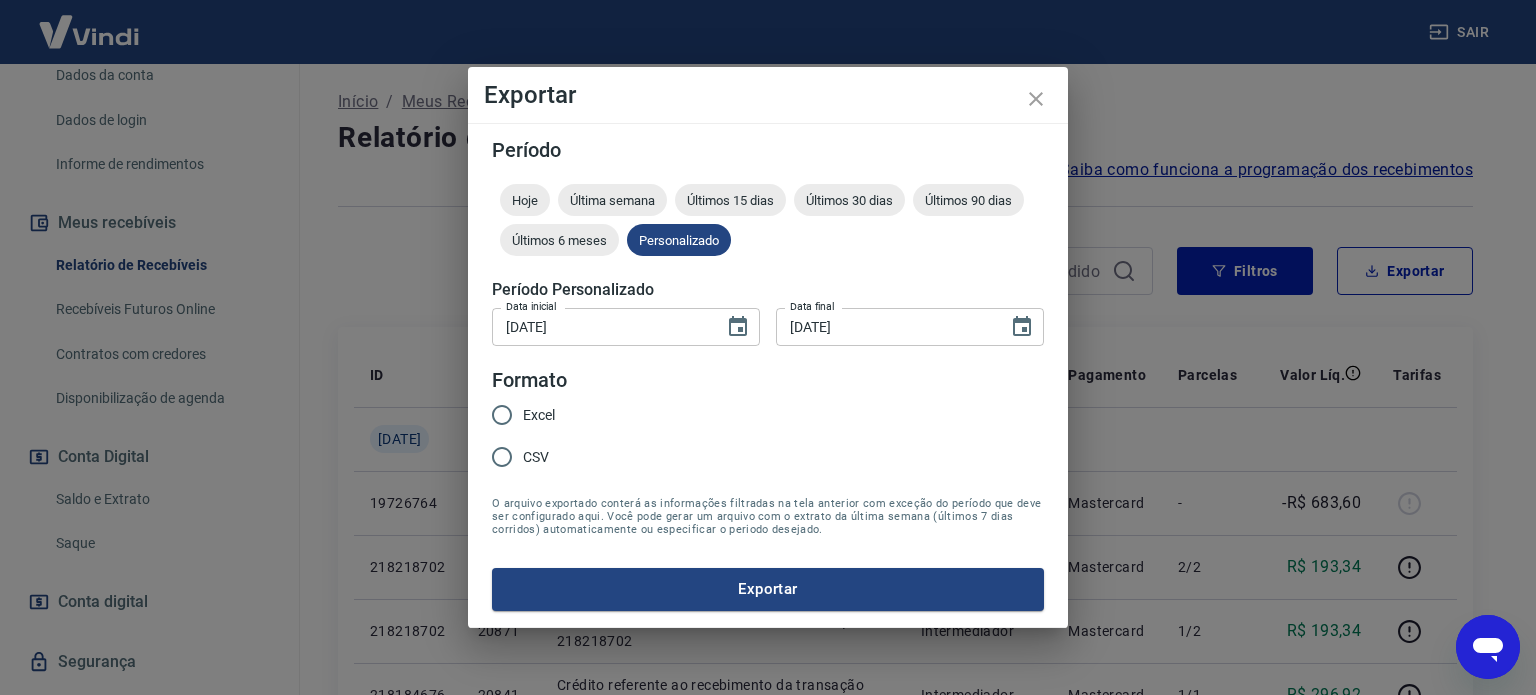 click on "Excel" at bounding box center [539, 415] 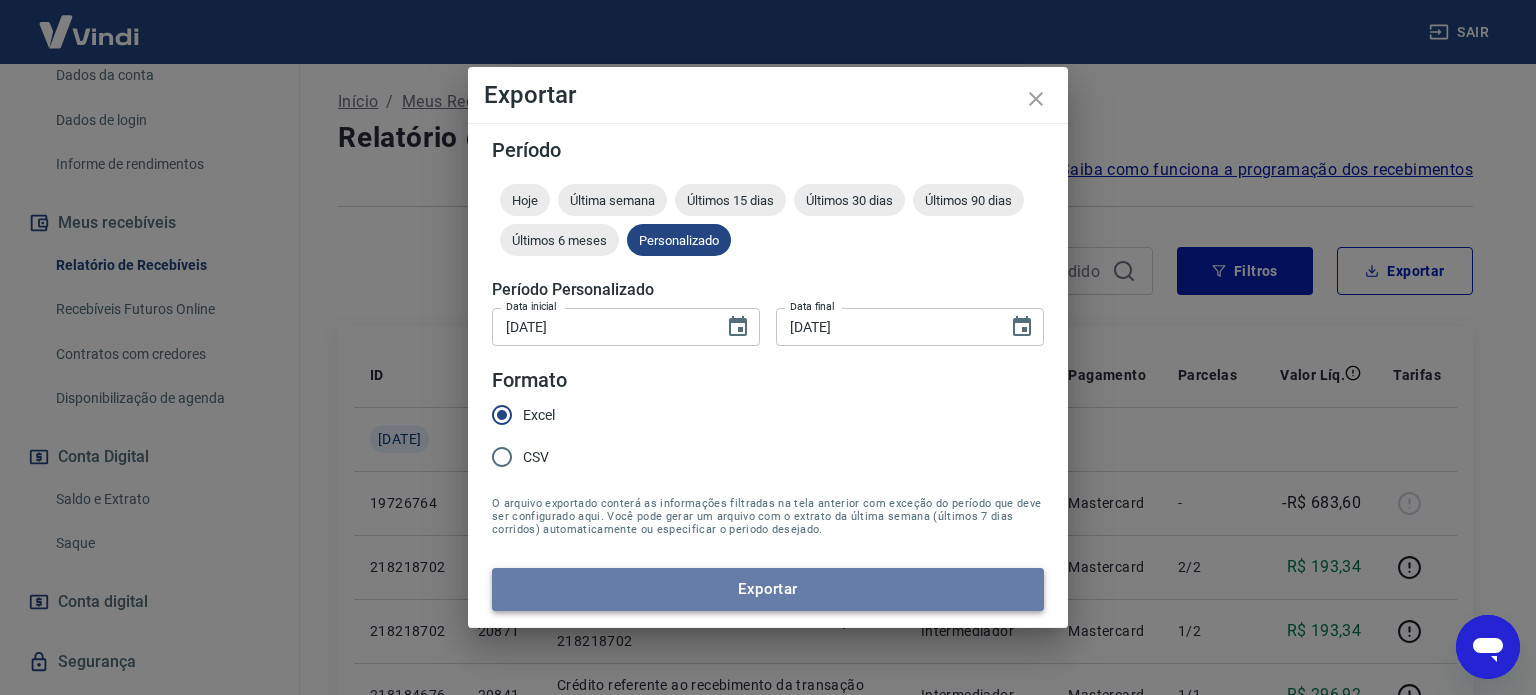 click on "Exportar" at bounding box center [768, 589] 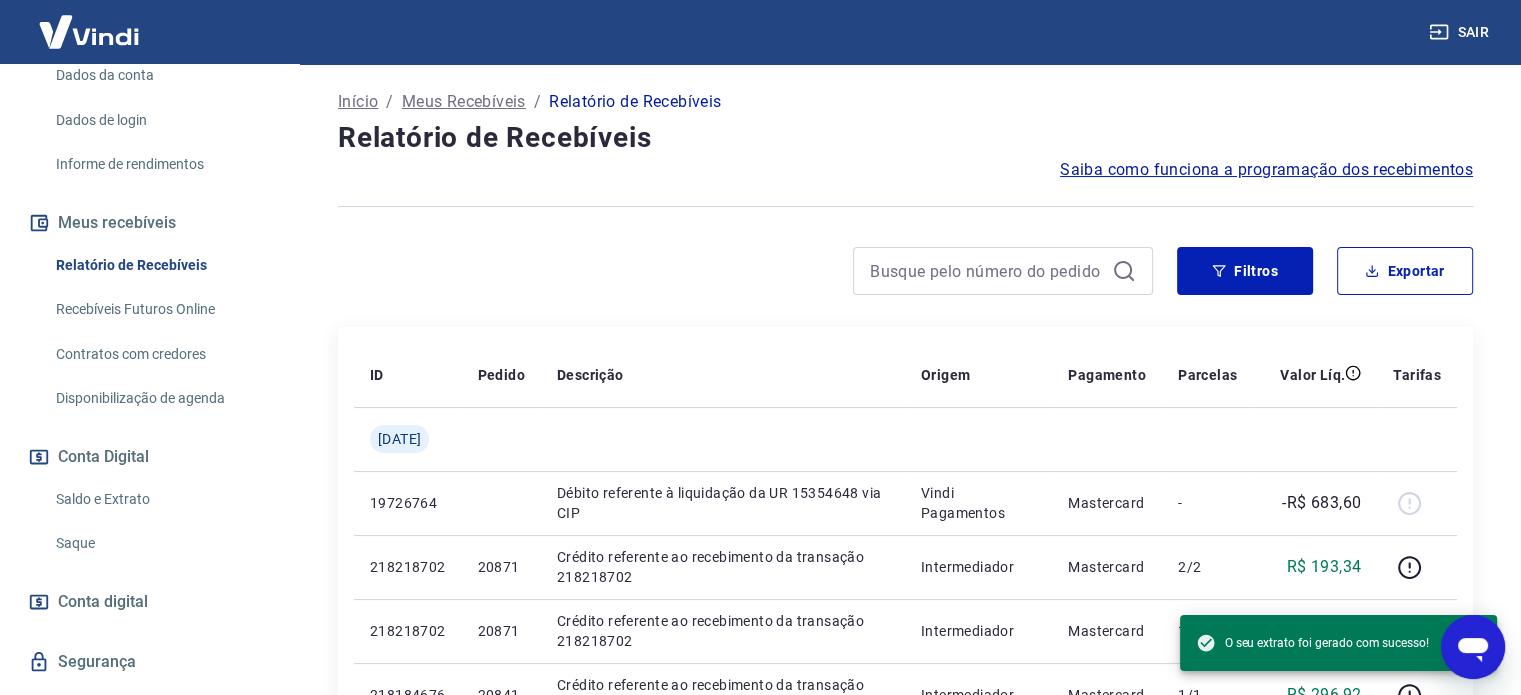 click on "Saldo e Extrato" at bounding box center [161, 499] 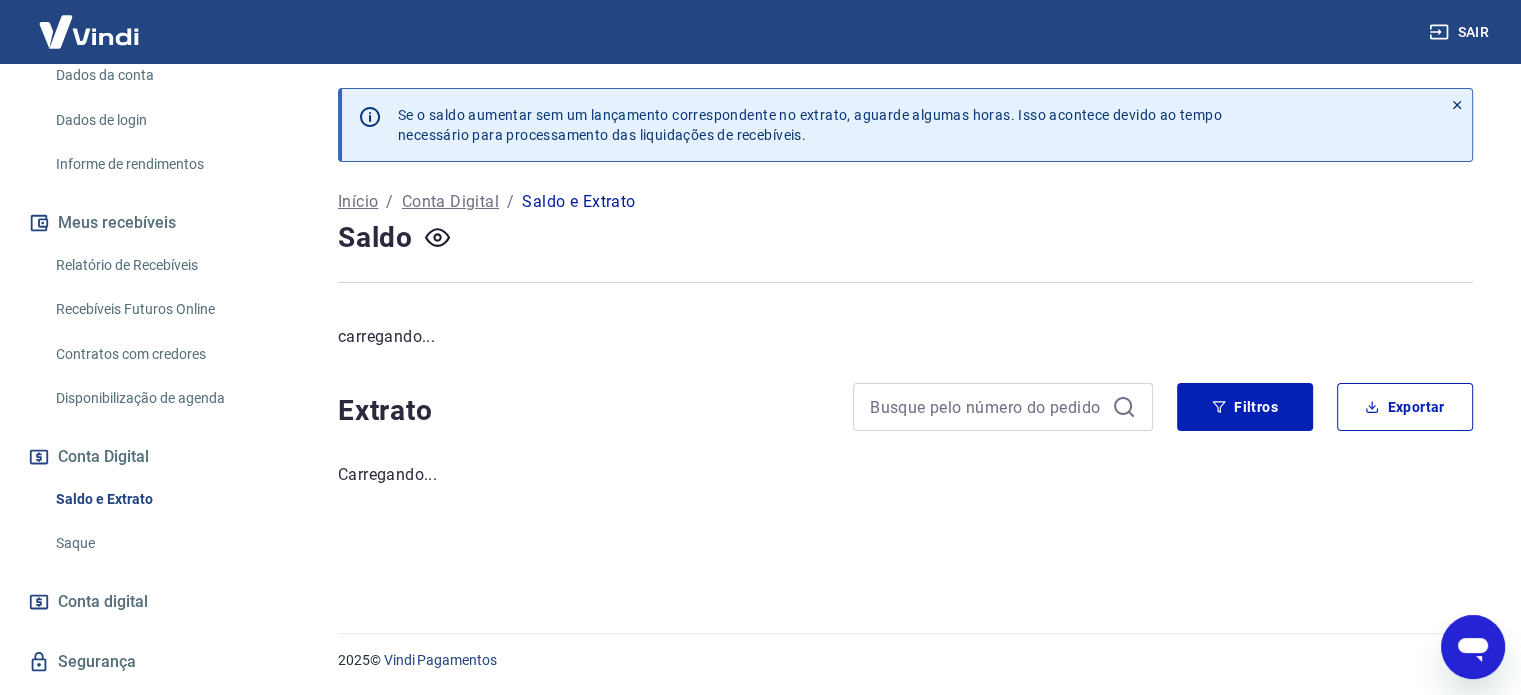scroll, scrollTop: 0, scrollLeft: 0, axis: both 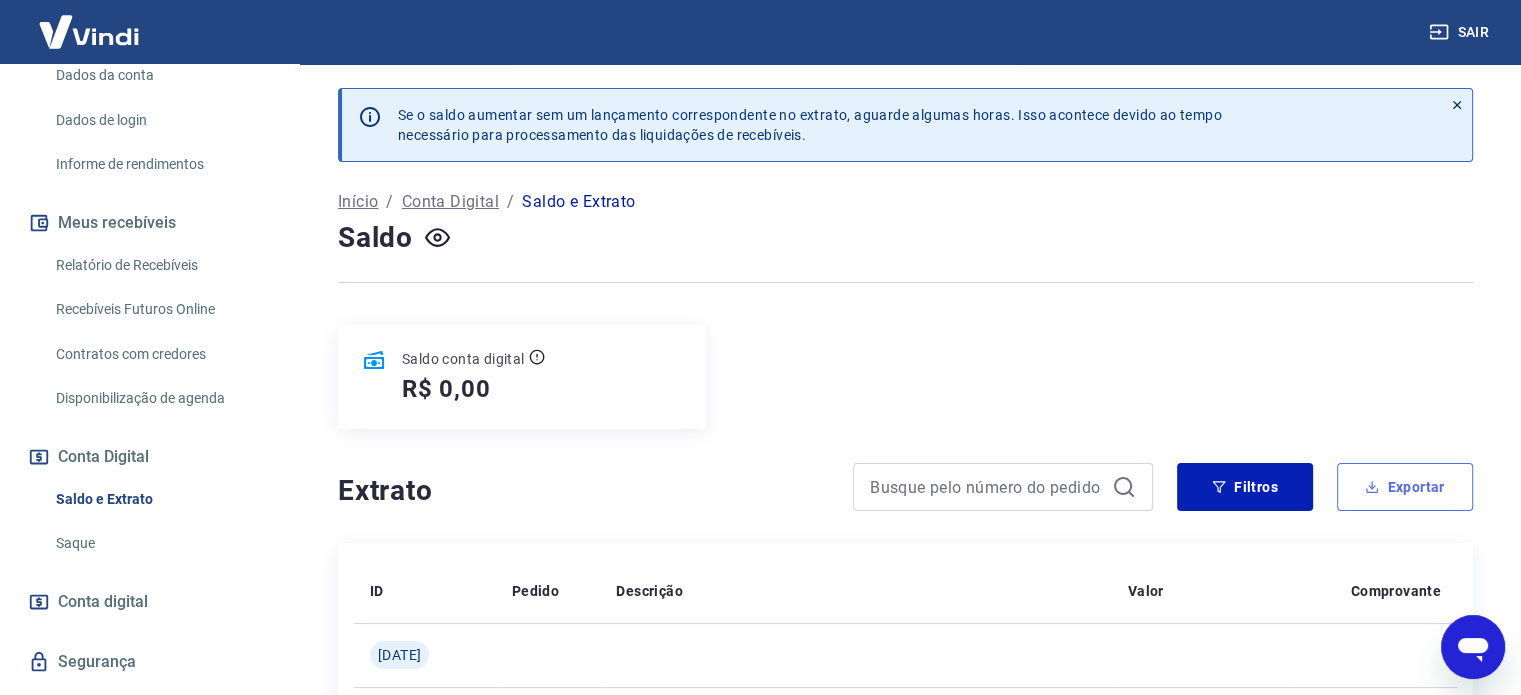 click on "Exportar" at bounding box center (1405, 487) 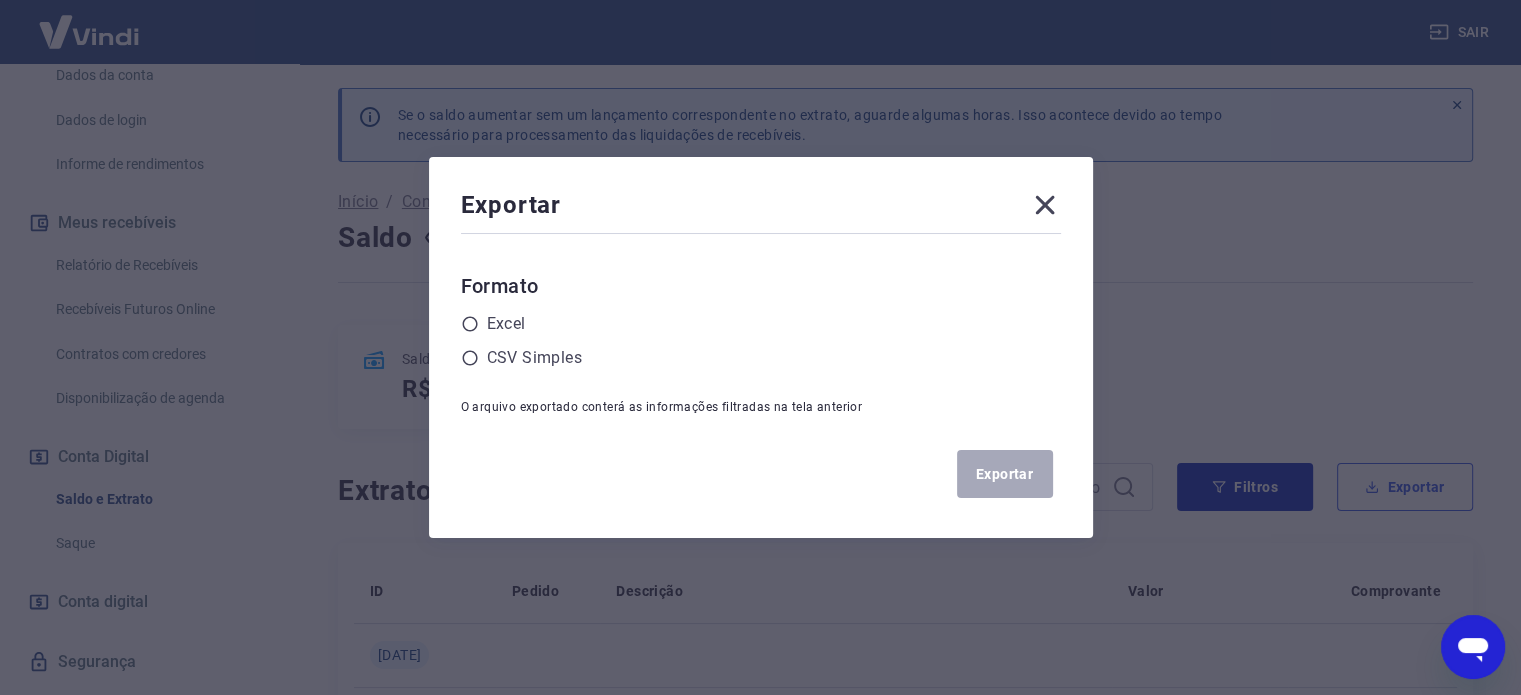 type 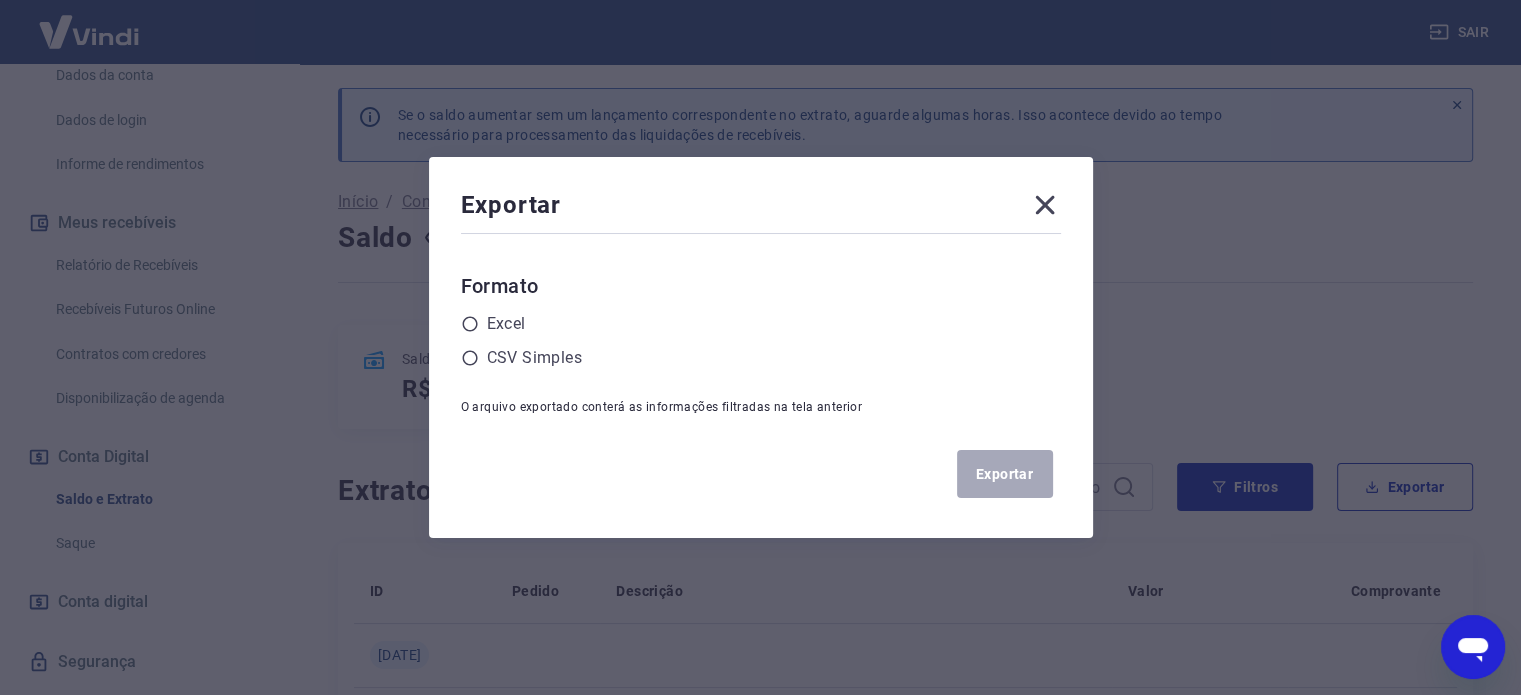 click 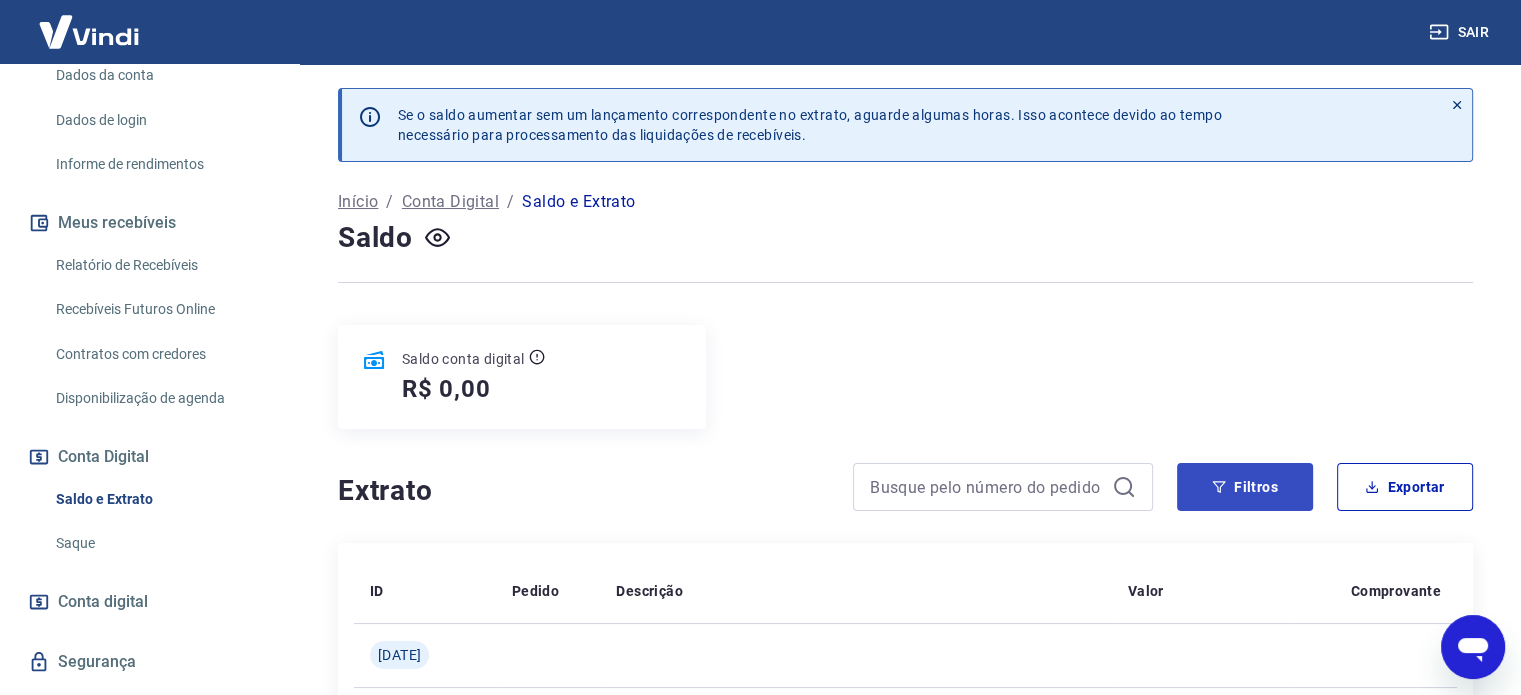 click on "Se o saldo aumentar sem um lançamento correspondente no extrato, aguarde algumas horas. Isso acontece devido ao tempo  necessário para processamento das liquidações de recebíveis. Início / Conta Digital / Saldo e Extrato Saldo Saldo conta digital R$ 0,00 Extrato Filtros Exportar ID Pedido Descrição Valor Comprovante [DATE] 1579754 Débito referente à transferência bancária 1579754 -R$ 4.263,27 19707063 Crédito referente à liquidação da UR 15338479 via CIP R$ 3.963,17 19707114 Crédito referente à liquidação da UR 15338530 via CIP R$ 800,77 217940419 20787 Débito referente à transferência bancária 1578871 -R$ 500,67 [DATE] 1577838 Débito referente à transferência bancária 1577838 -R$ 13.780,97 19689138 Crédito referente à liquidação da UR 15322766 via CIP R$ 4.258,13 19689042 Crédito referente à liquidação da UR 15322668 via CIP R$ 1.185,44 19676147 Crédito referente à liquidação da UR 15309623 via CIP R$ 487,36 19662618 R$ 438,19 19662904 R$ 165,36 1" at bounding box center (905, 1196) 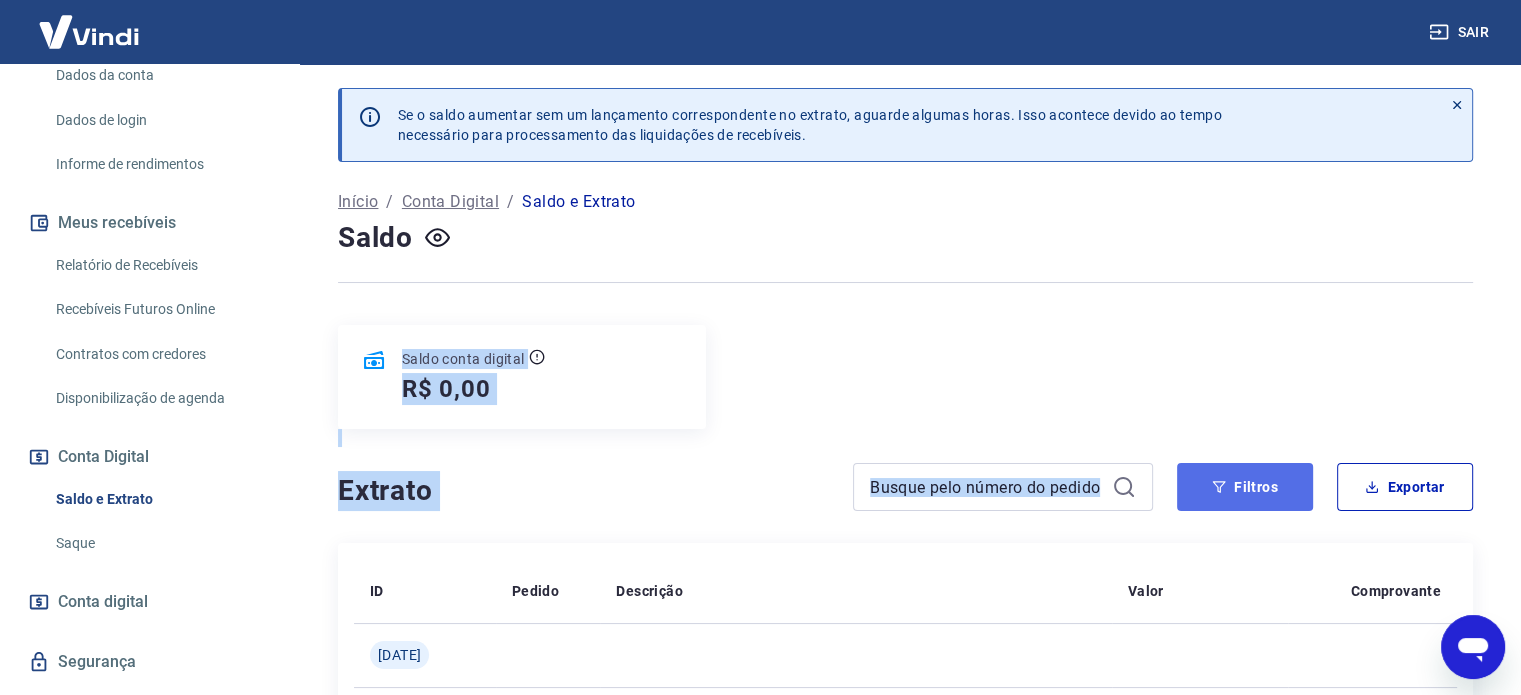 click on "Filtros" at bounding box center [1245, 487] 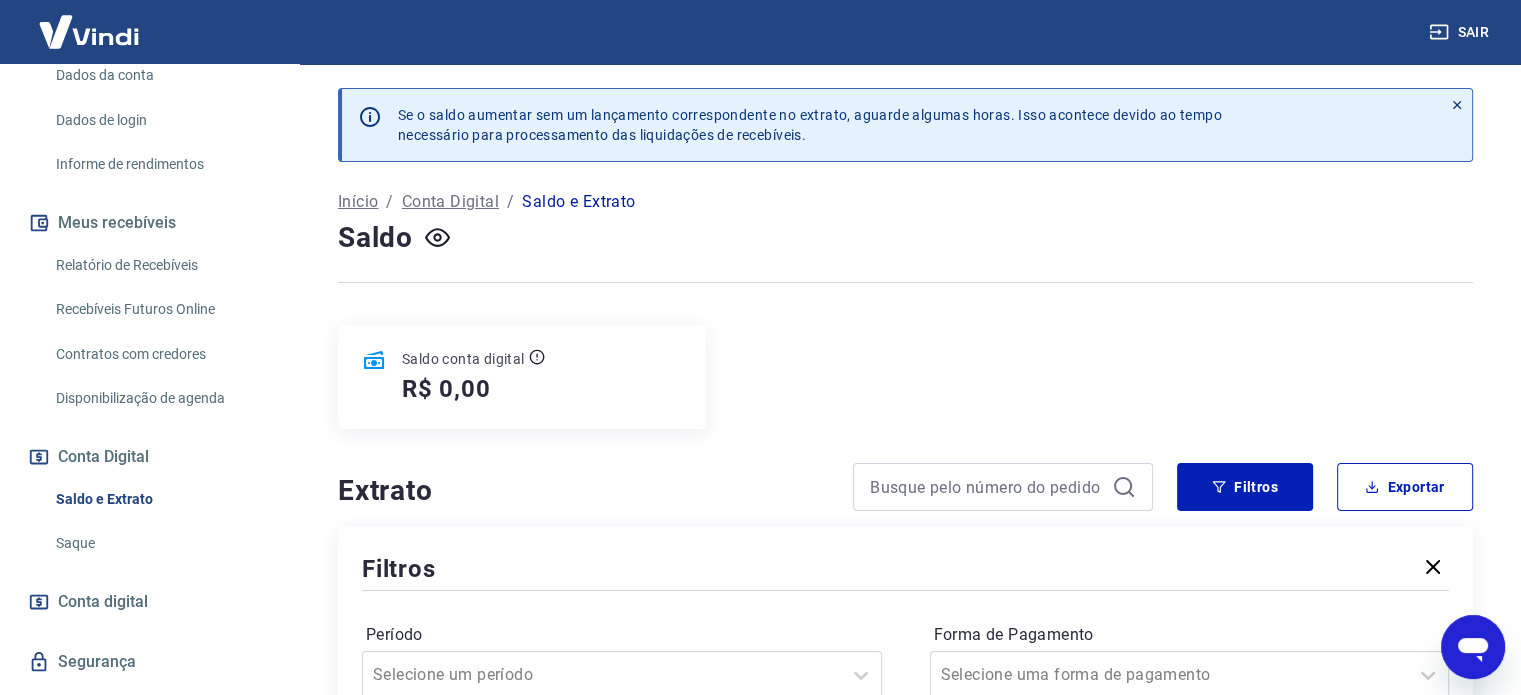click on "Saldo conta digital R$ 0,00" at bounding box center [905, 377] 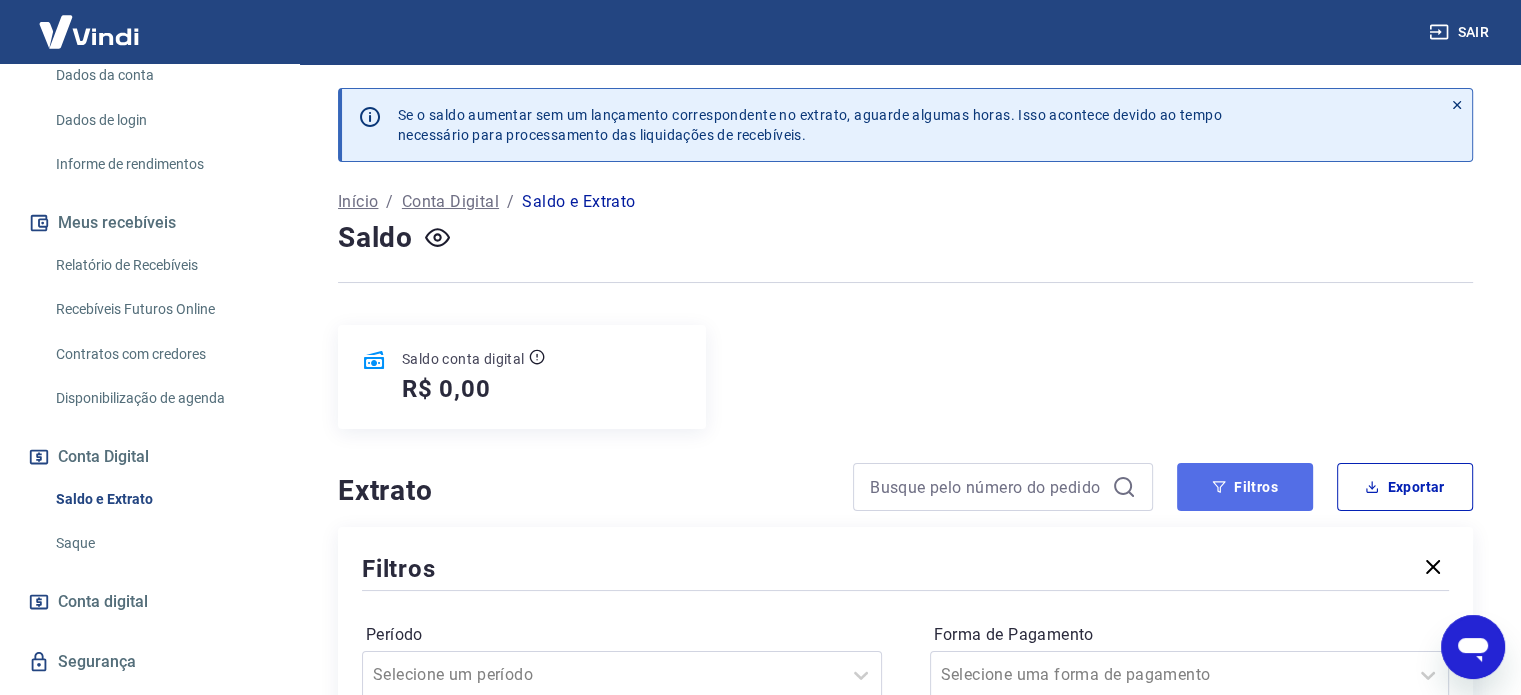 click on "Filtros" at bounding box center (1245, 487) 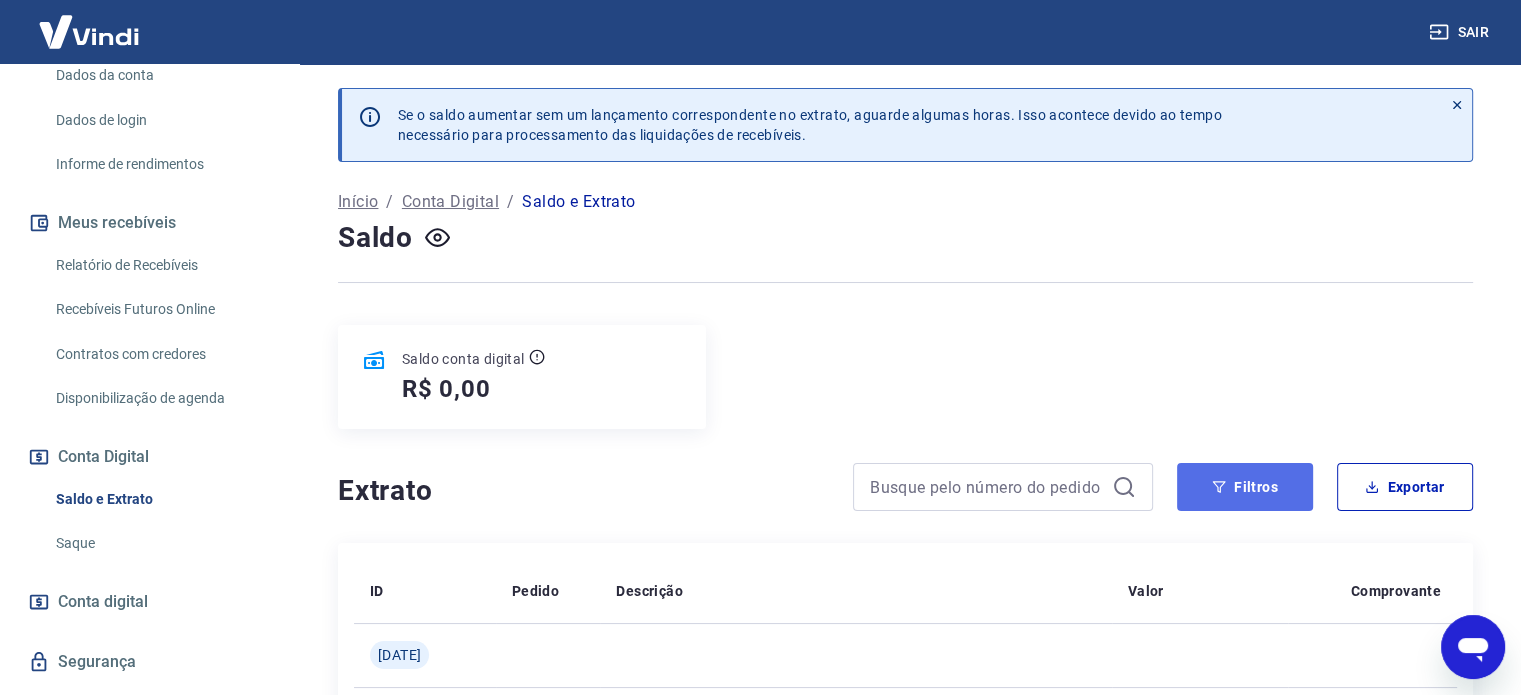 click 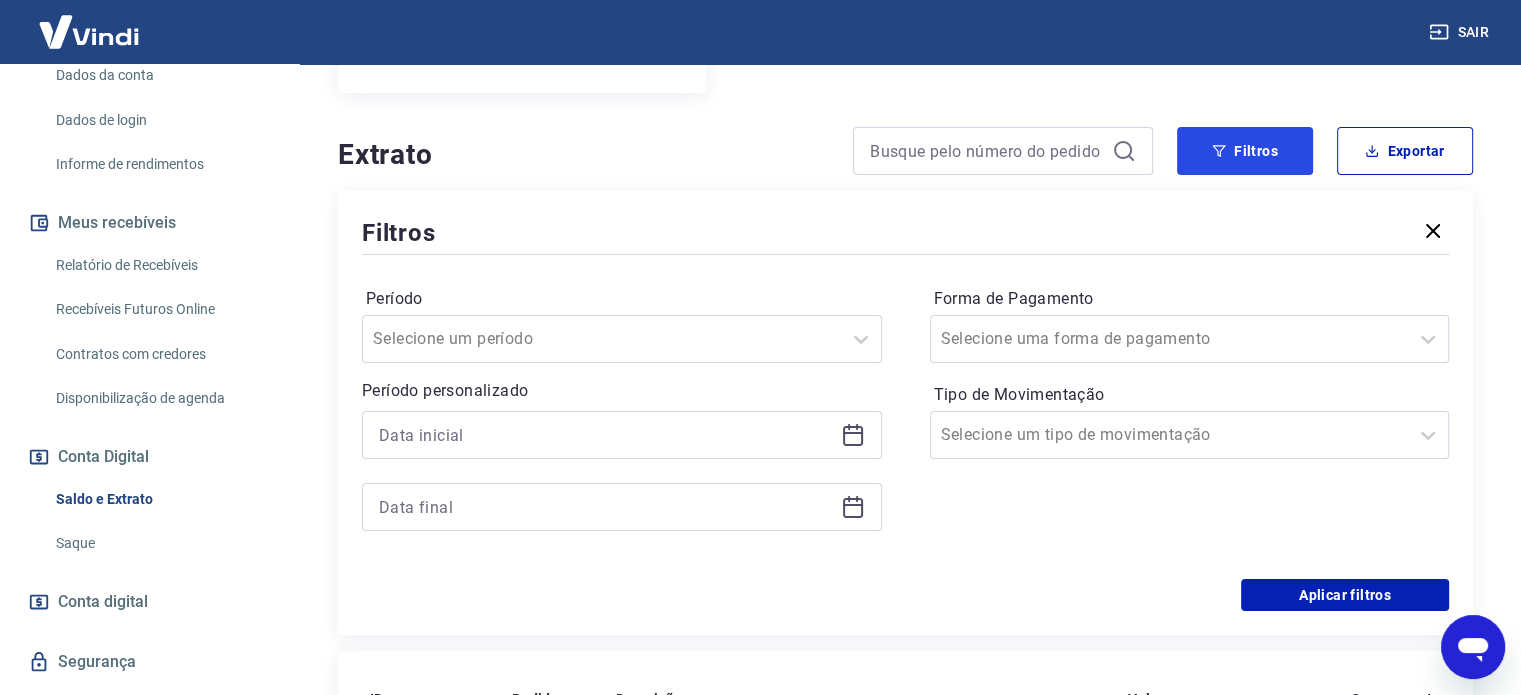 scroll, scrollTop: 500, scrollLeft: 0, axis: vertical 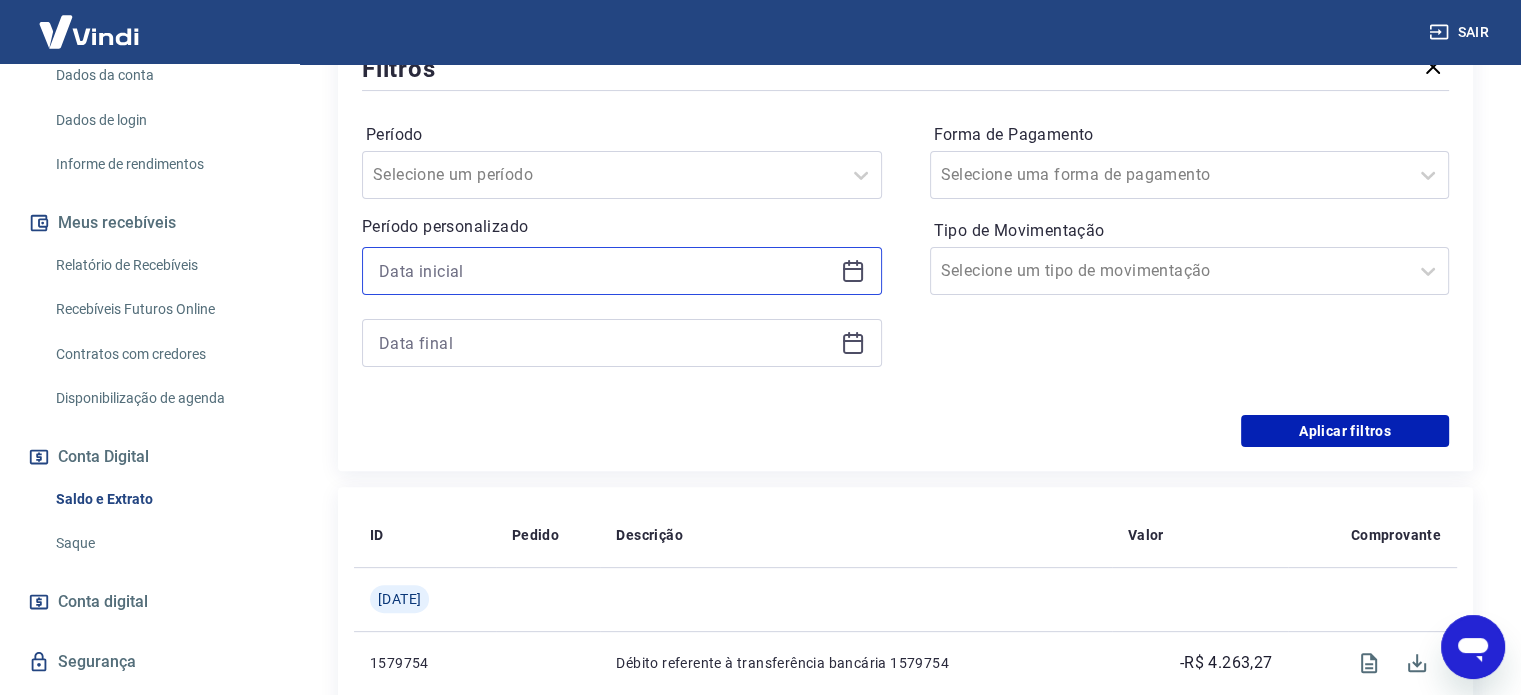 click at bounding box center (606, 271) 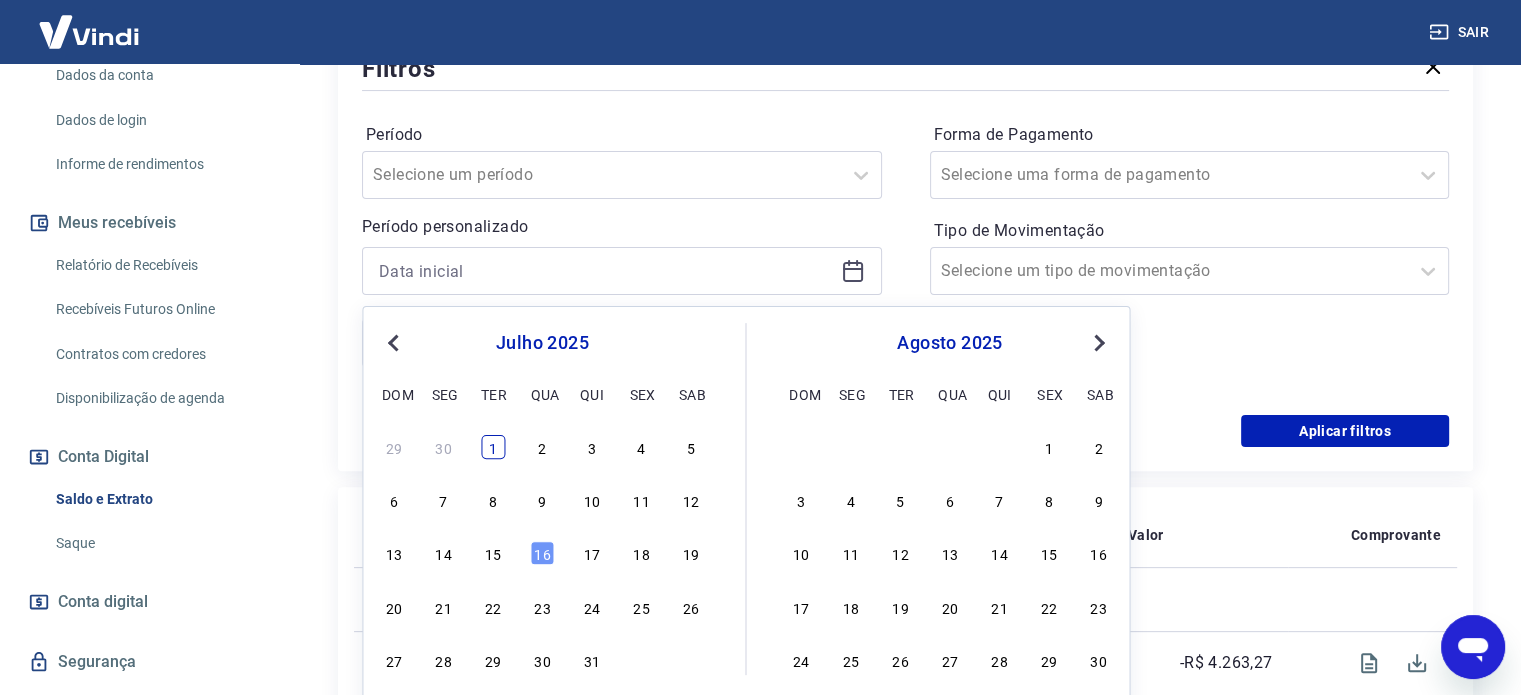 click on "1" at bounding box center [493, 447] 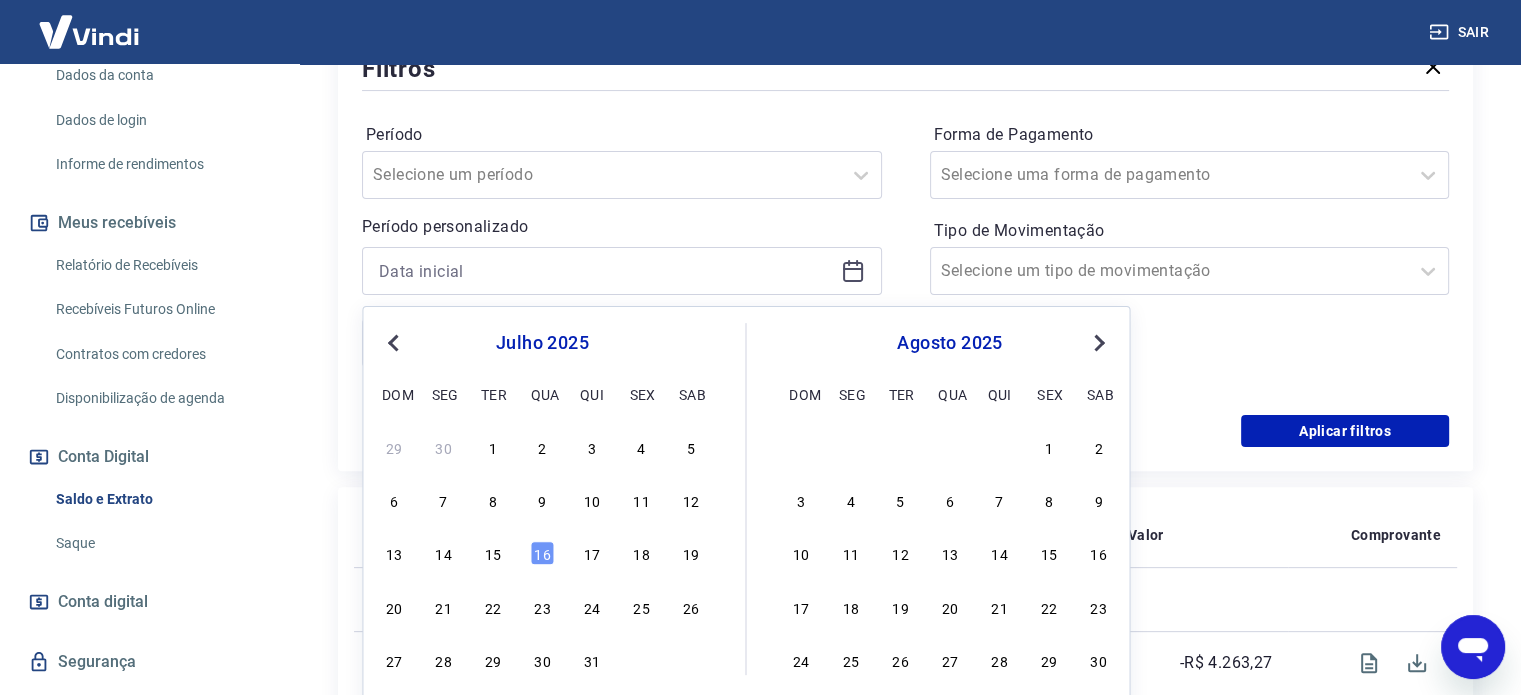 type on "[DATE]" 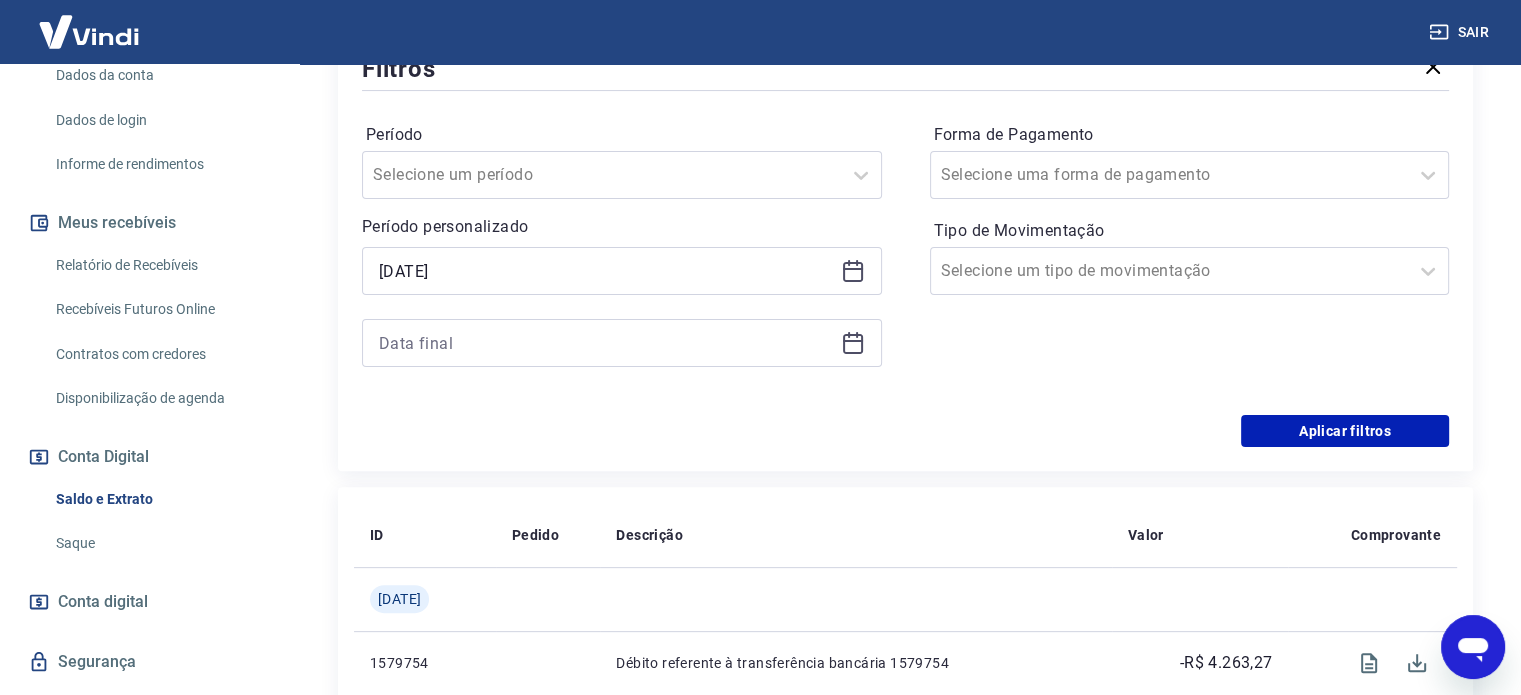 click at bounding box center [622, 343] 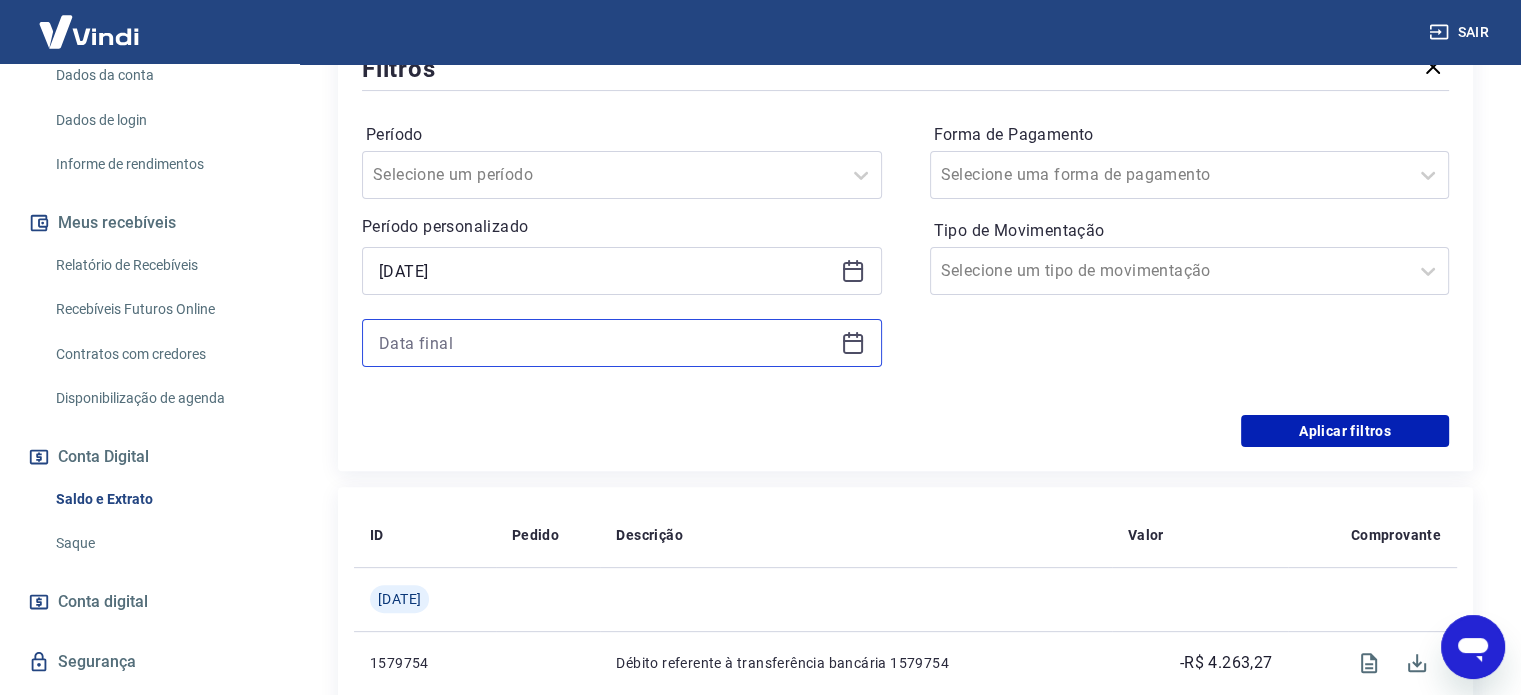 click at bounding box center [606, 343] 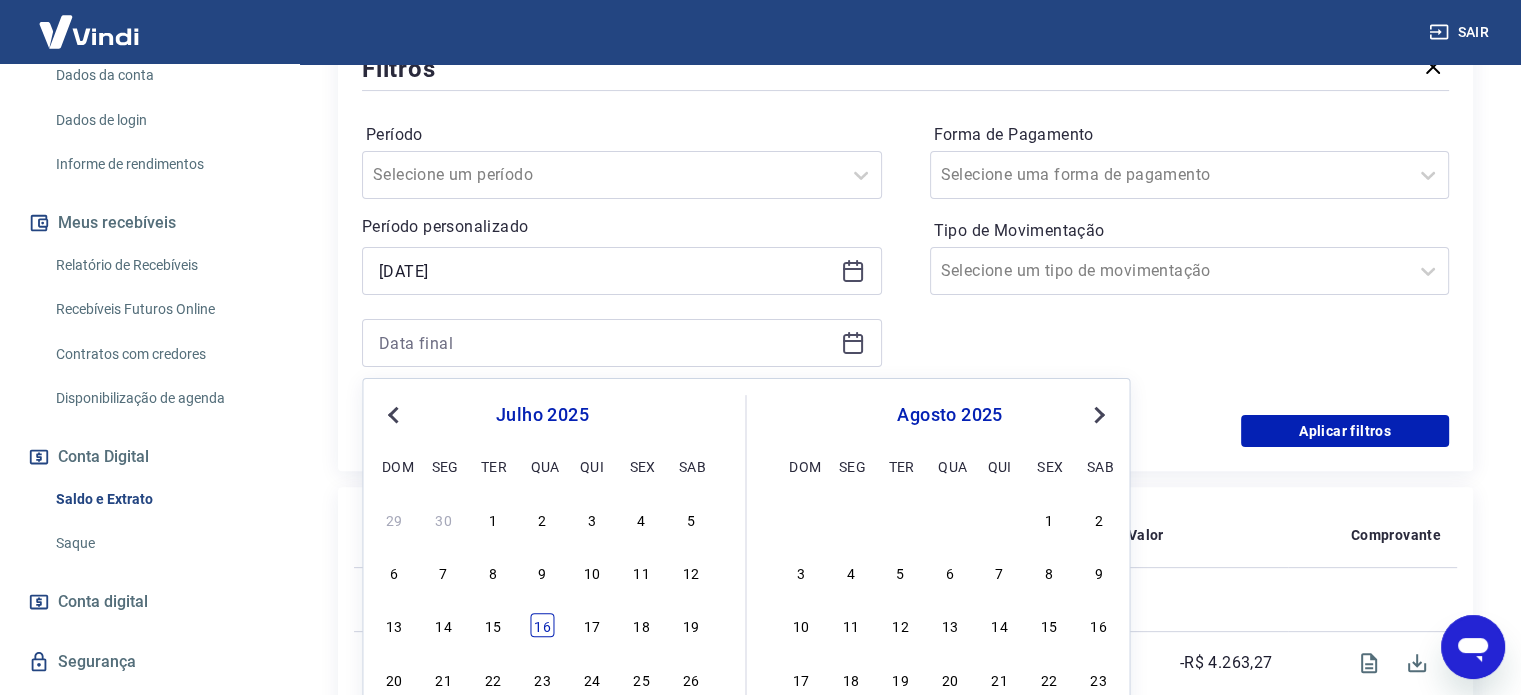 click on "16" at bounding box center [542, 625] 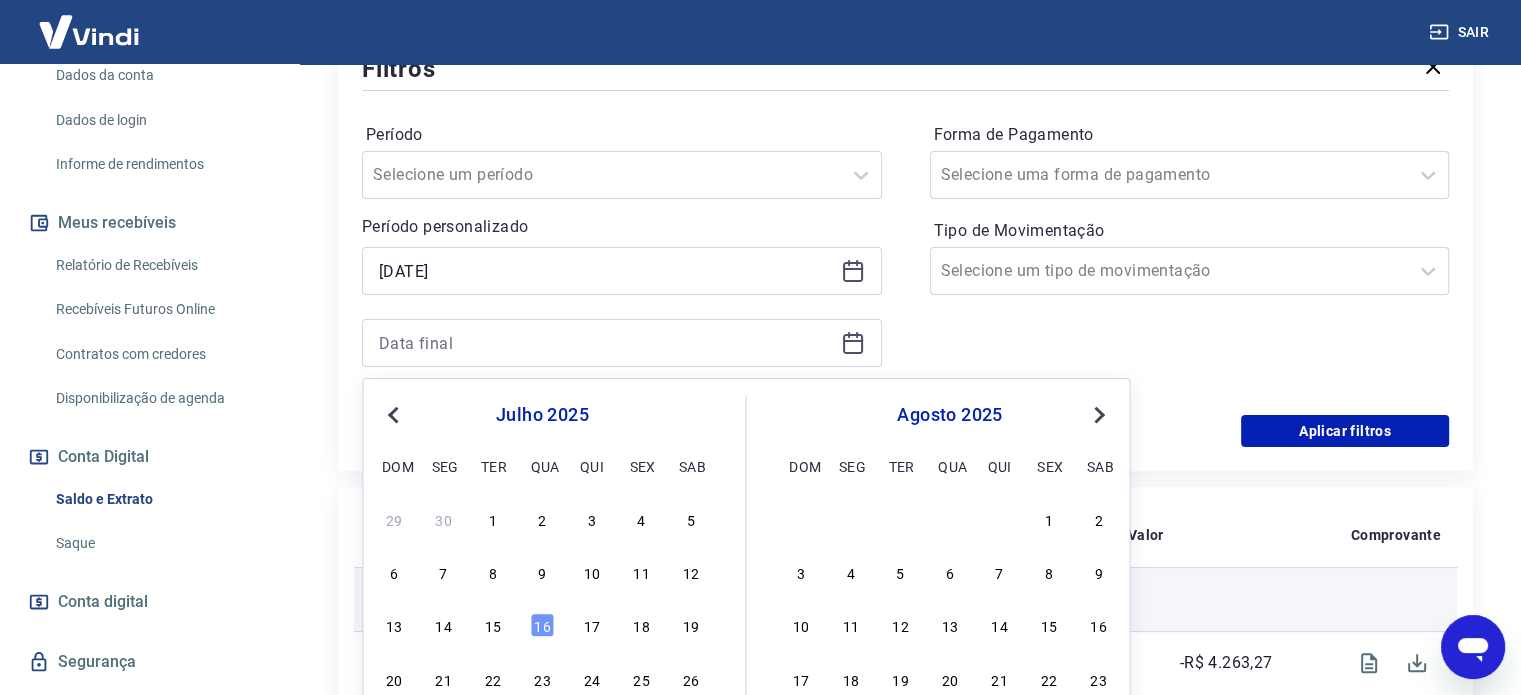 type on "[DATE]" 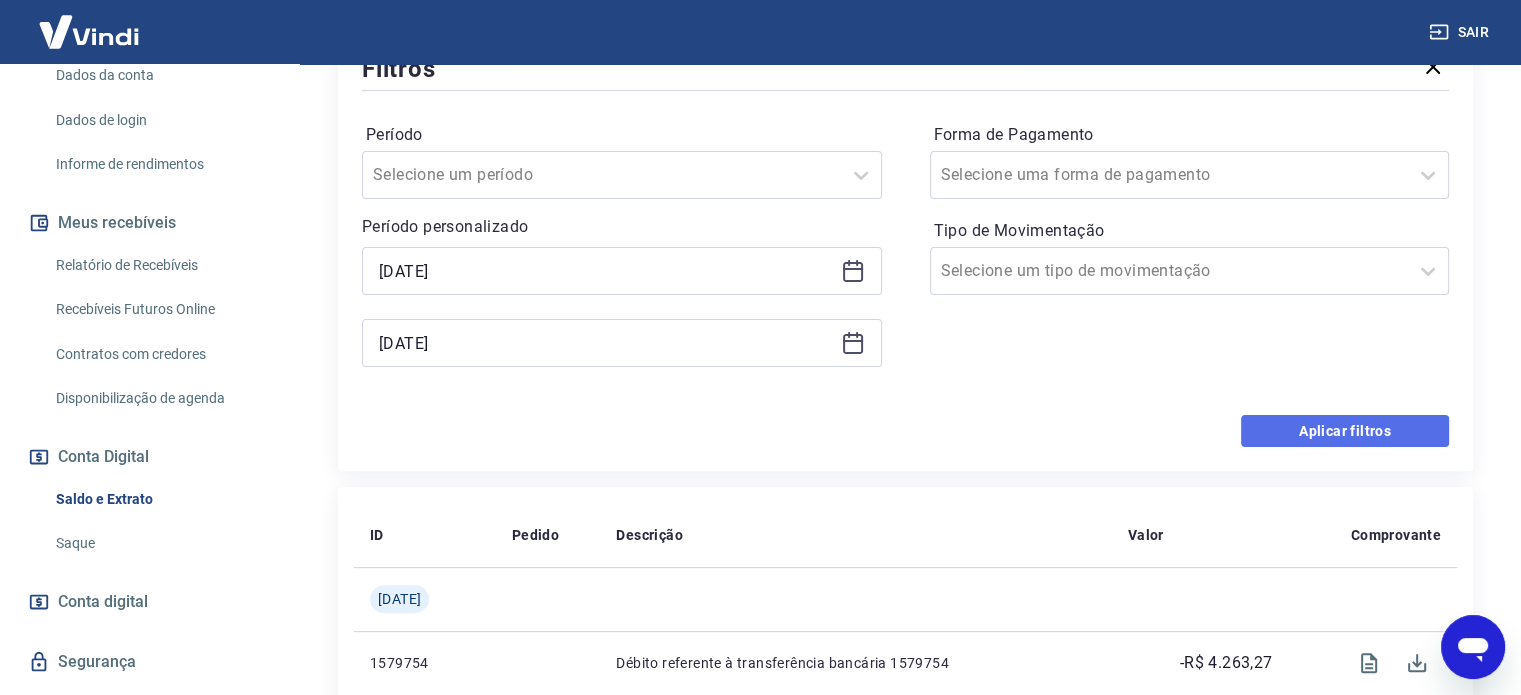click on "Aplicar filtros" at bounding box center [1345, 431] 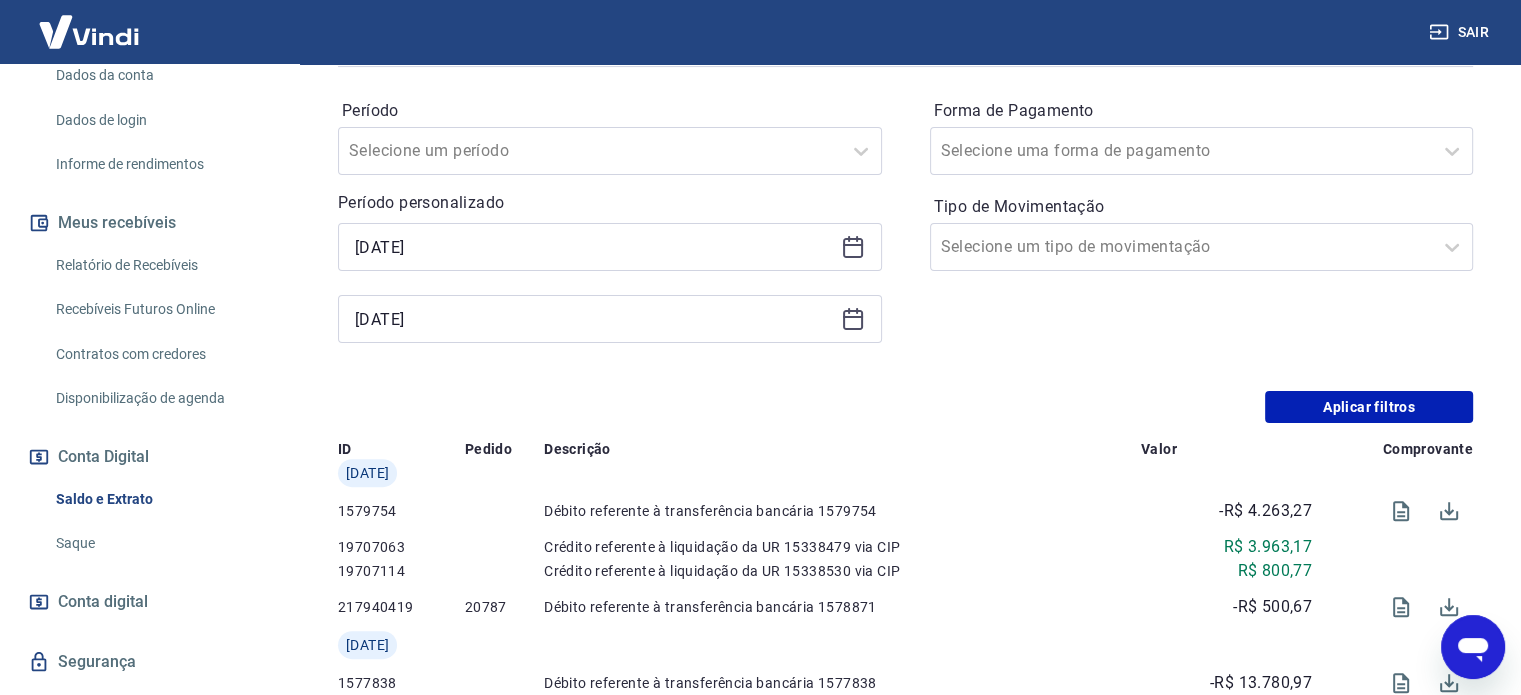 scroll, scrollTop: 0, scrollLeft: 0, axis: both 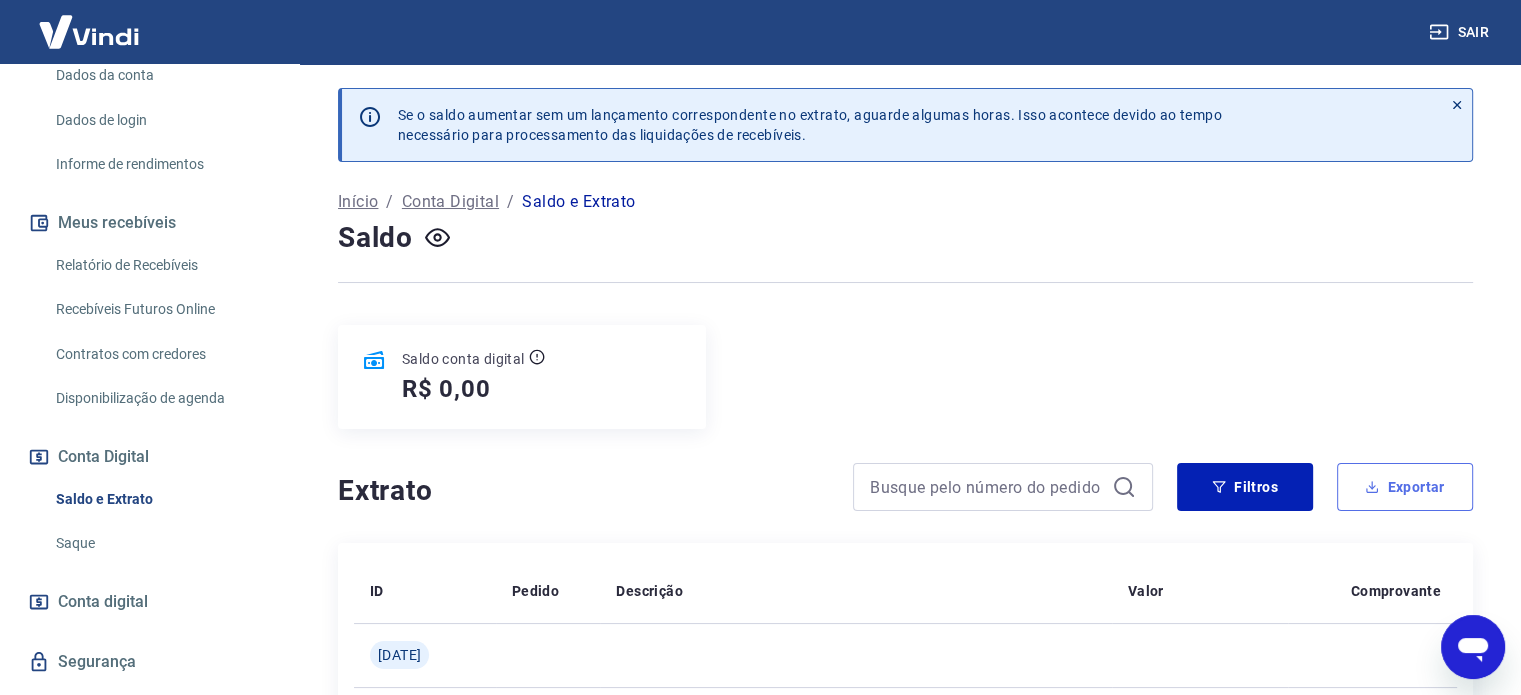 click on "Exportar" at bounding box center (1405, 487) 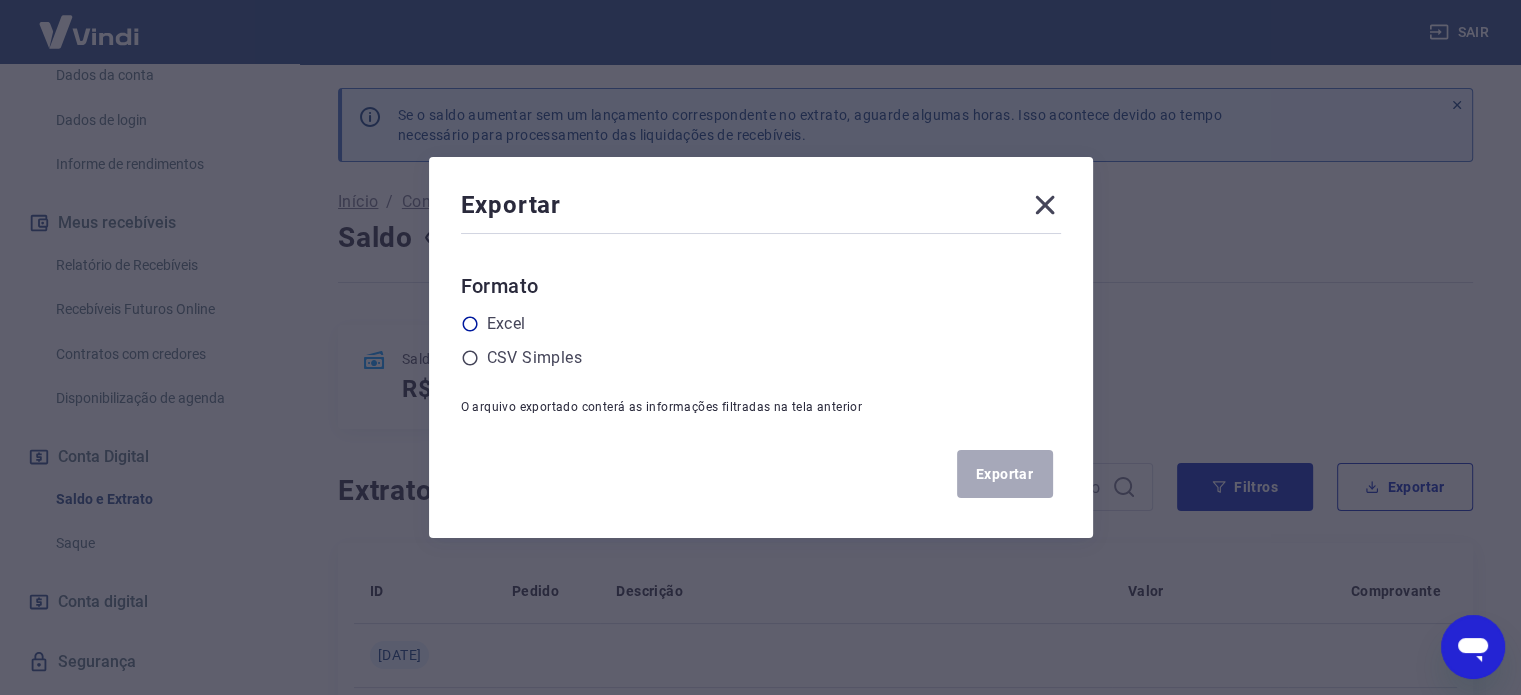 click on "Excel" at bounding box center [506, 324] 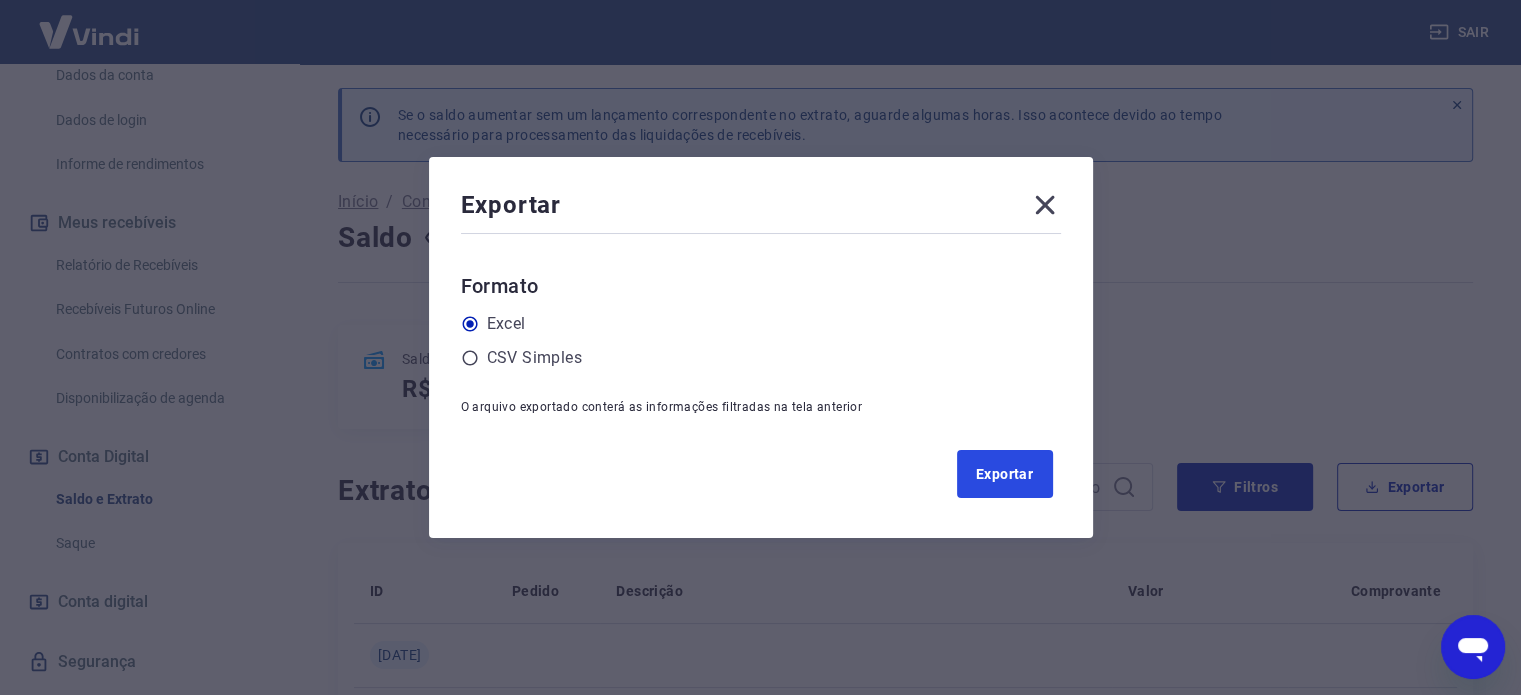 click on "Exportar" at bounding box center (1005, 474) 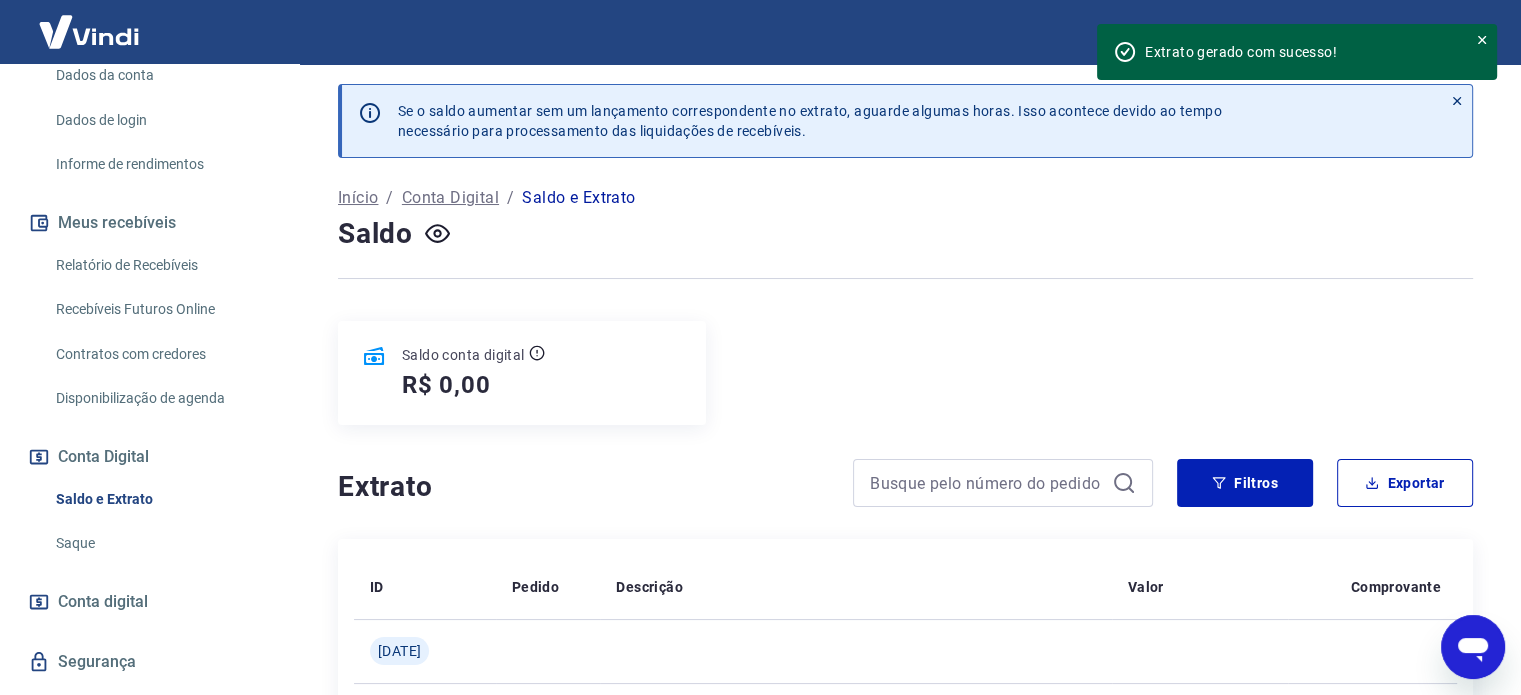 scroll, scrollTop: 0, scrollLeft: 0, axis: both 